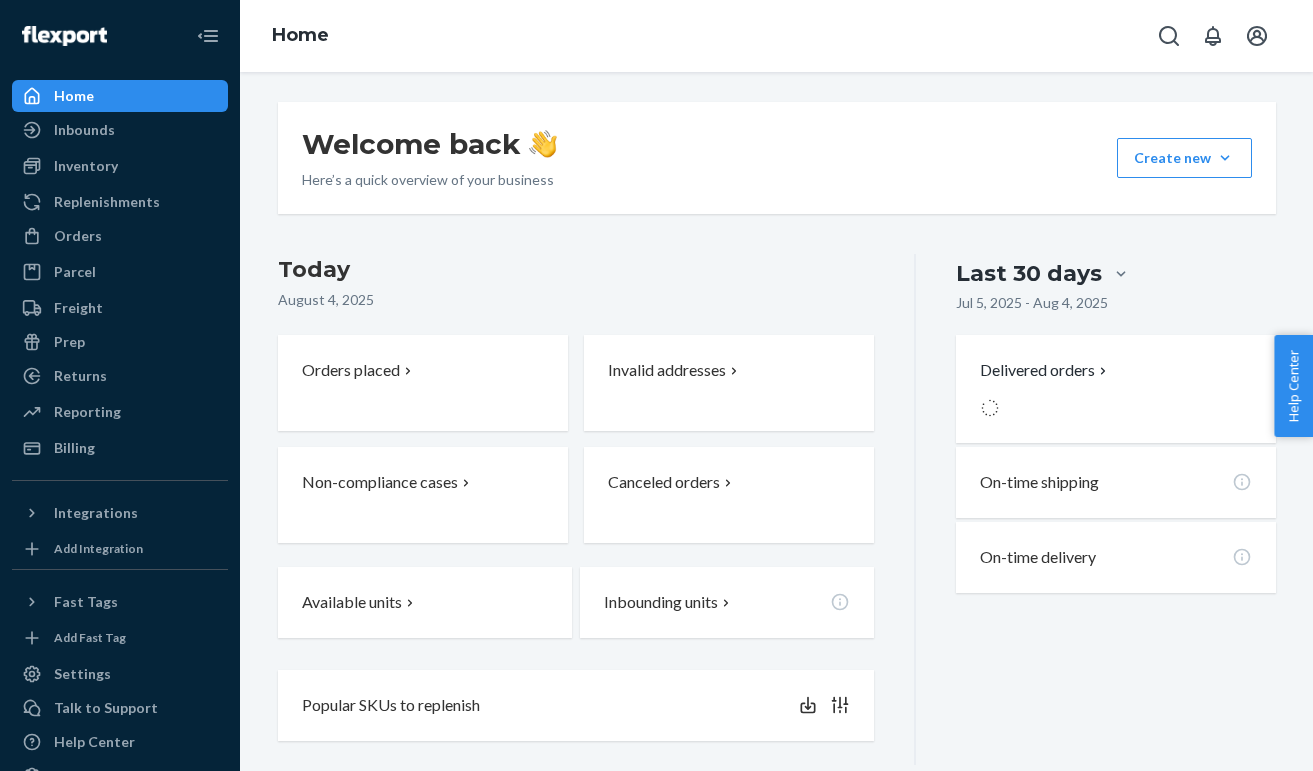 scroll, scrollTop: 0, scrollLeft: 0, axis: both 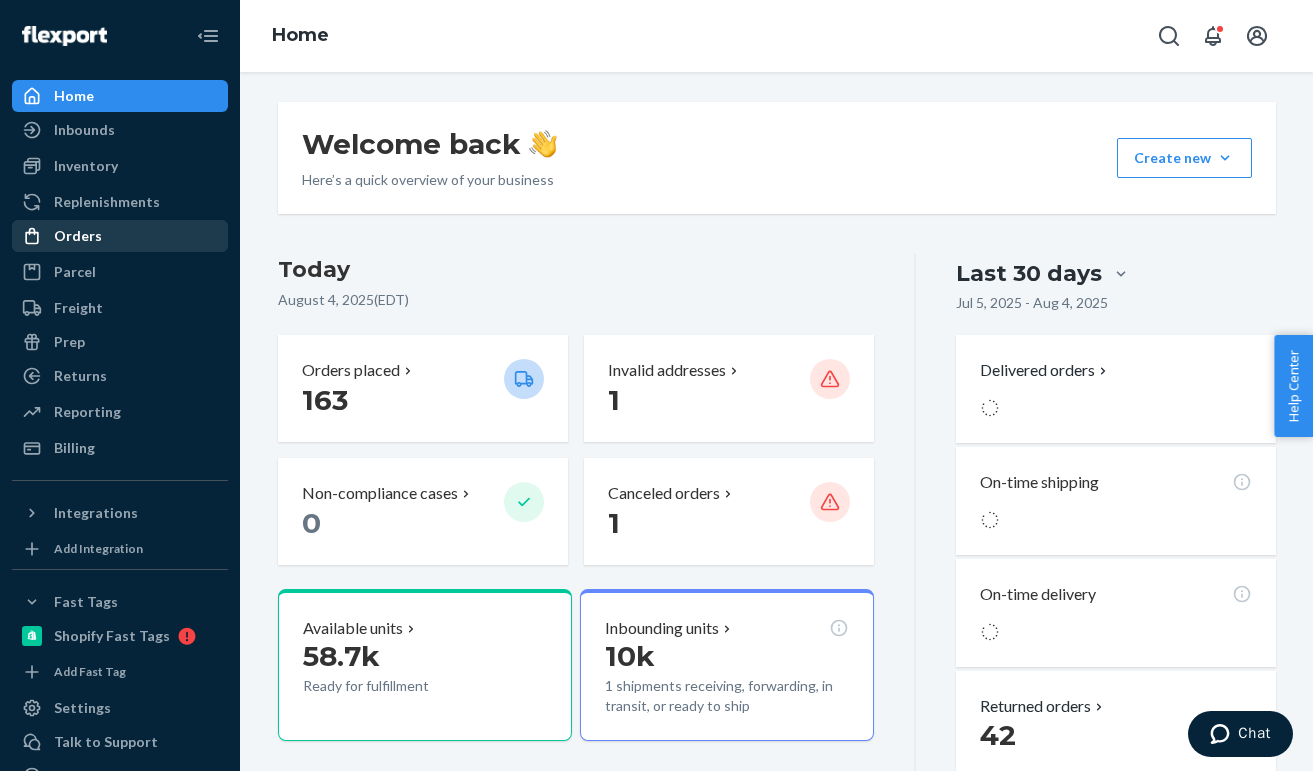click on "Orders" at bounding box center (120, 236) 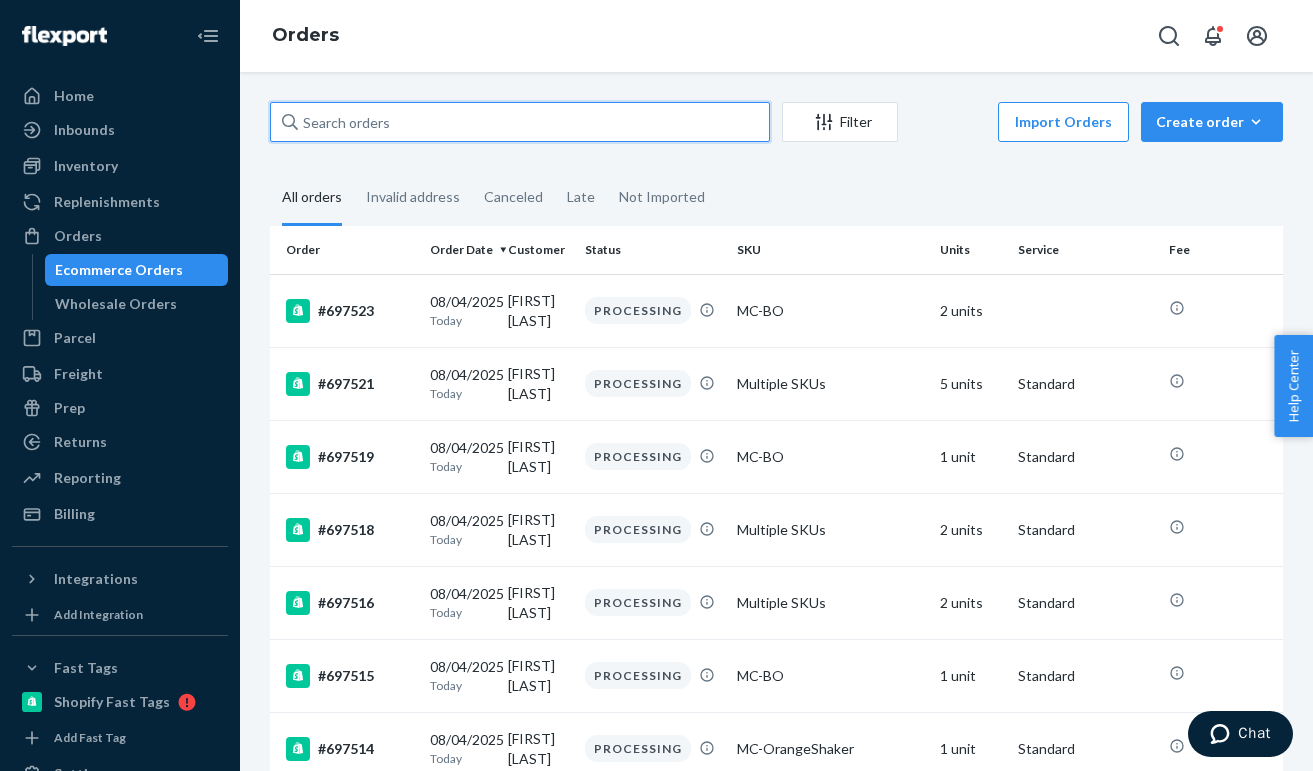click at bounding box center [520, 122] 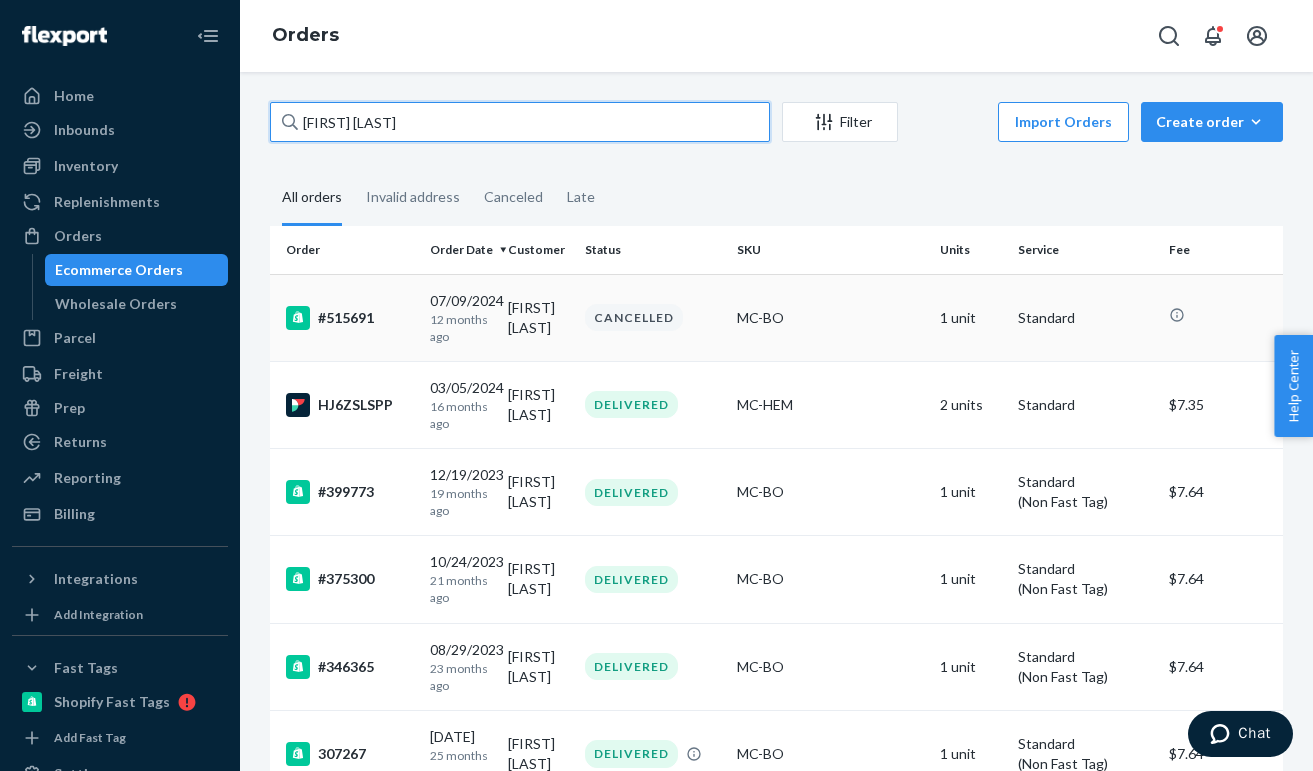 type on "[FIRST] [LAST]" 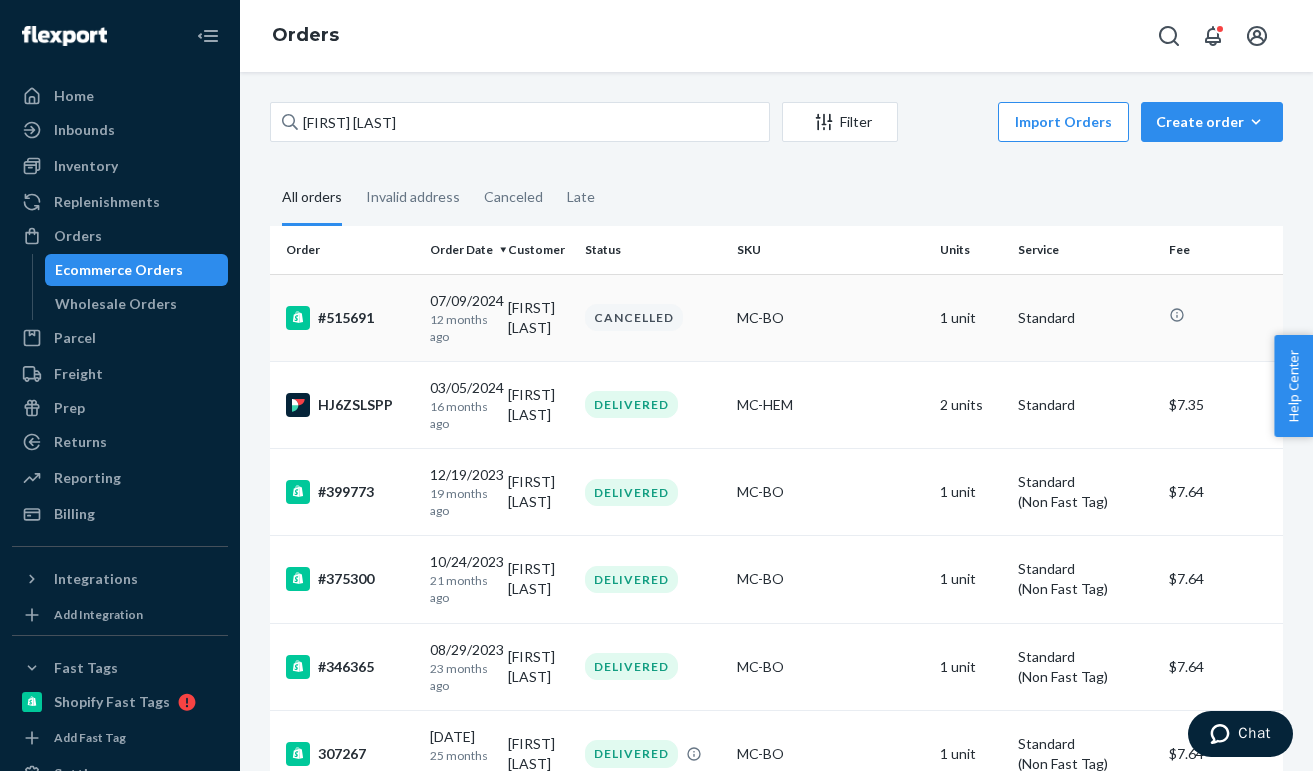 click on "MC-BO" at bounding box center [830, 317] 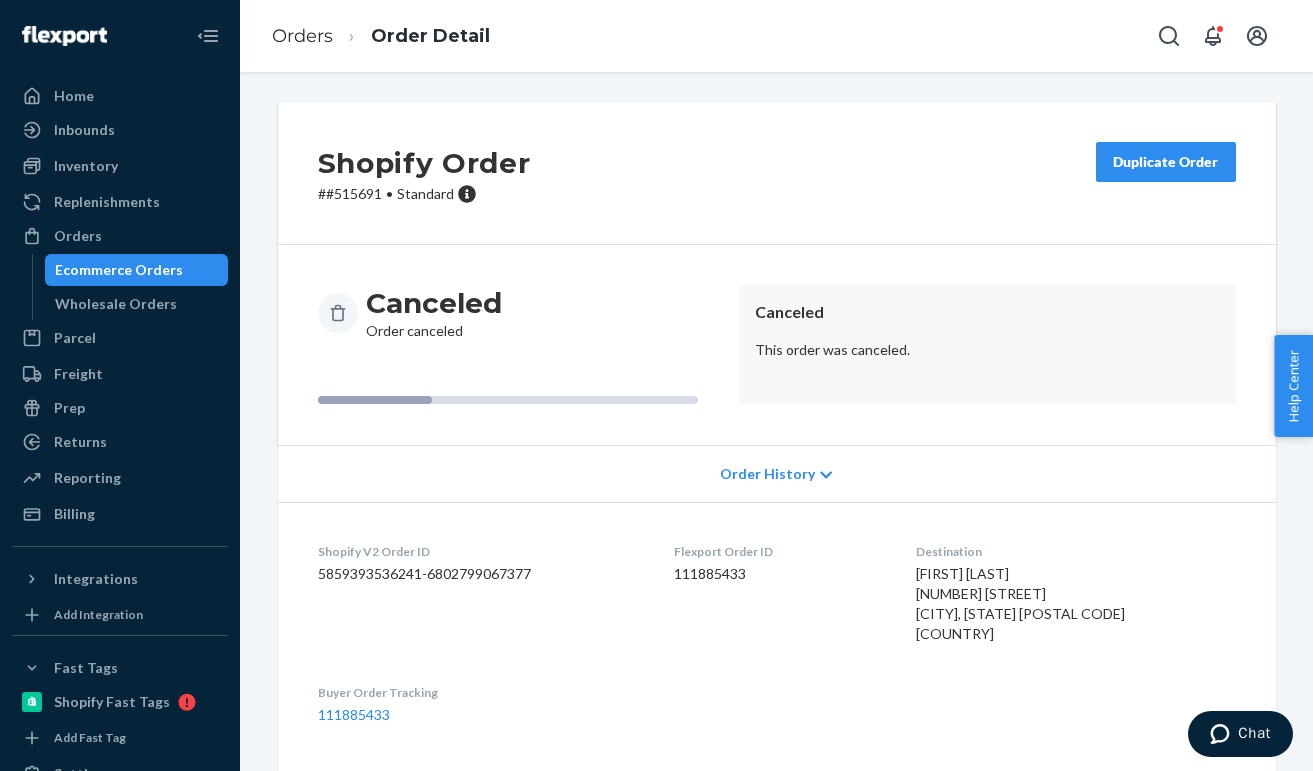 click on "Duplicate Order" at bounding box center (1166, 162) 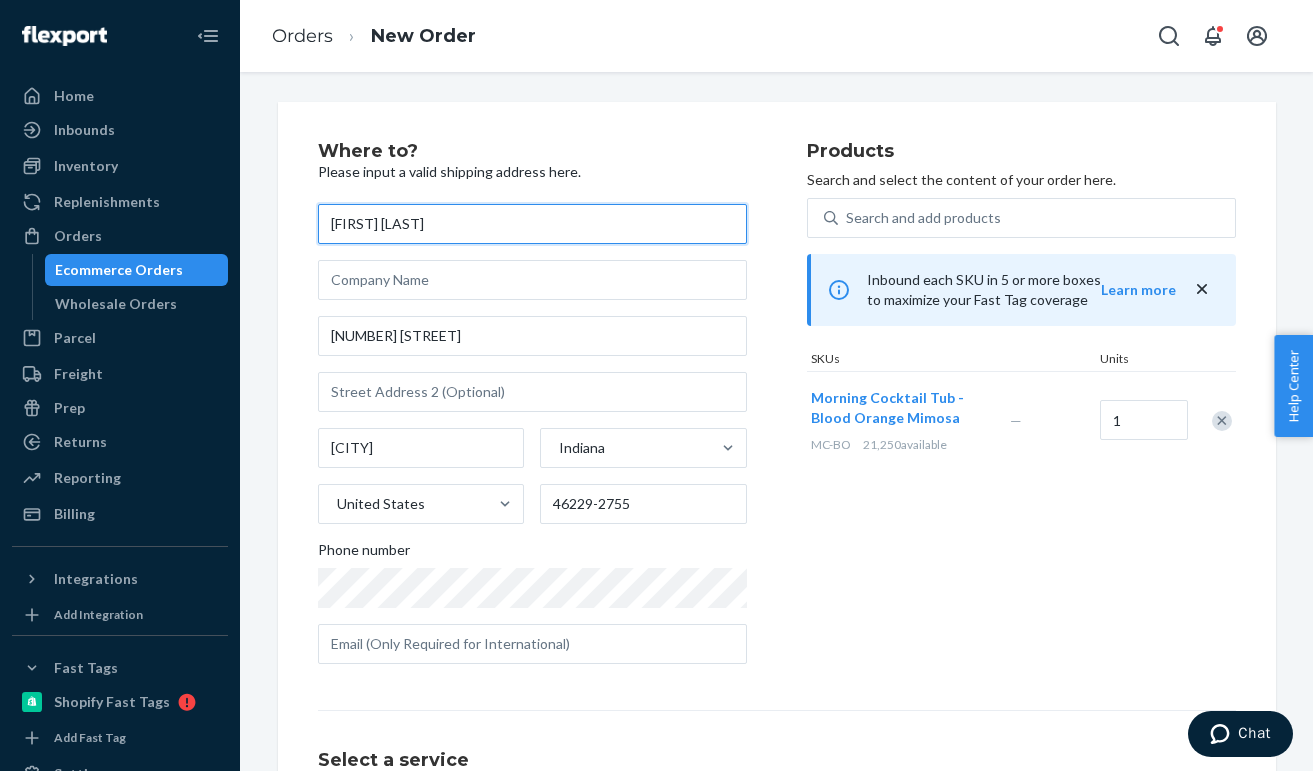 click on "[FIRST] [LAST]" at bounding box center [532, 224] 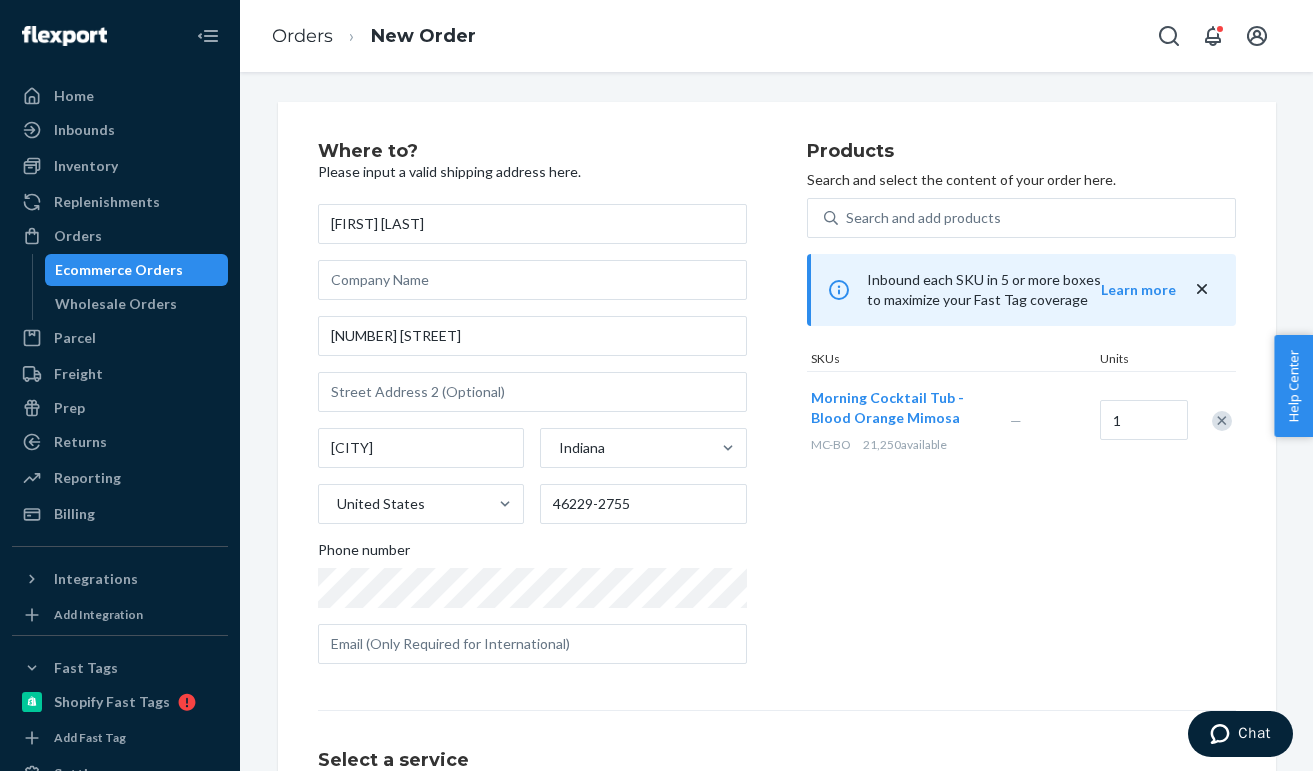 click on "[FIRST] [LAST] [NUMBER] [STREET] [CITY] [COUNTRY] [POSTAL CODE] [PHONE]" at bounding box center [532, 434] 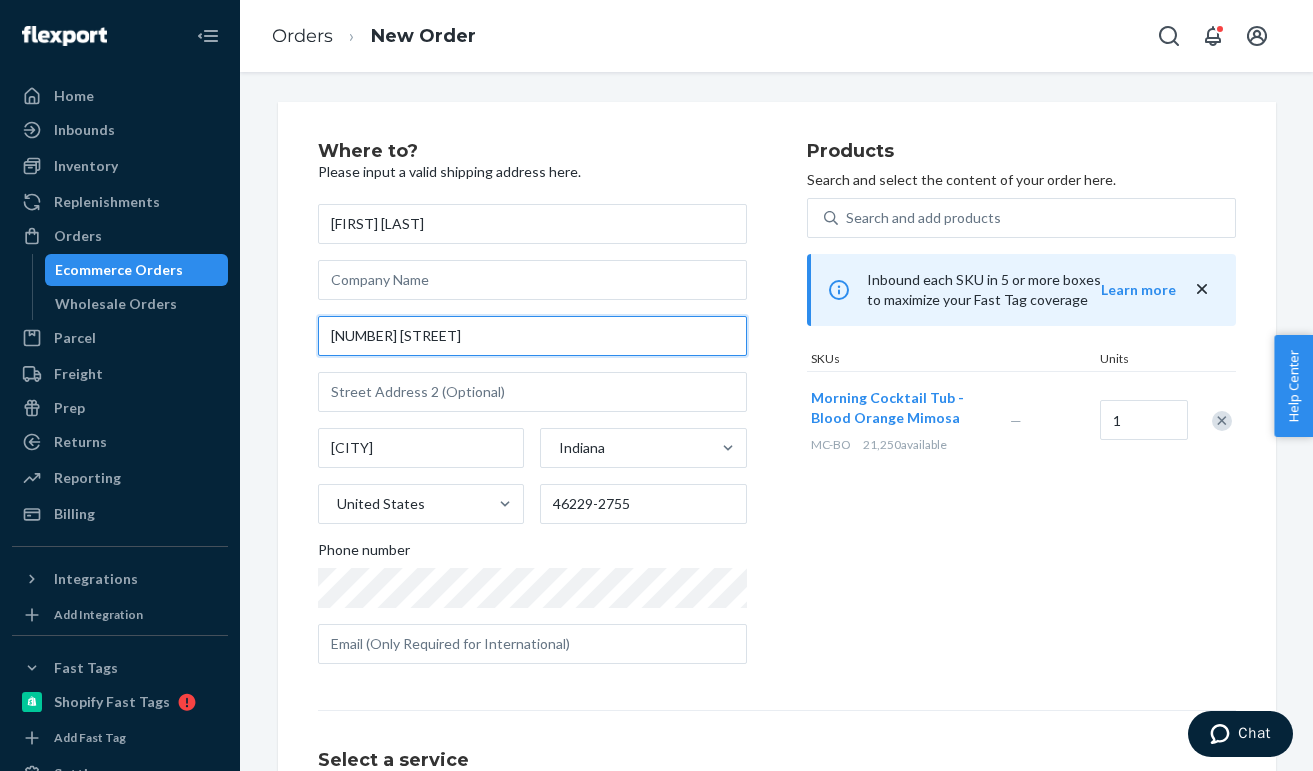 click on "[NUMBER] [STREET]" at bounding box center [532, 336] 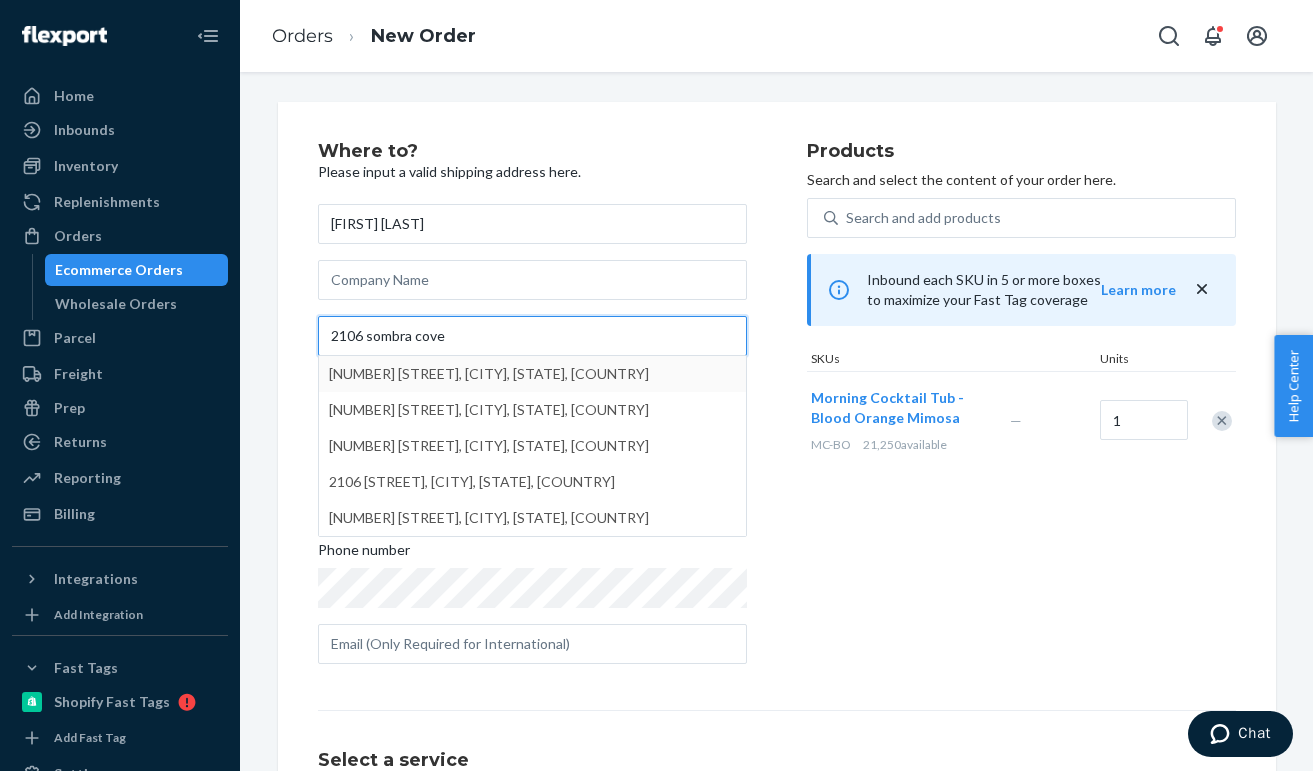 type on "2106 sombra cove" 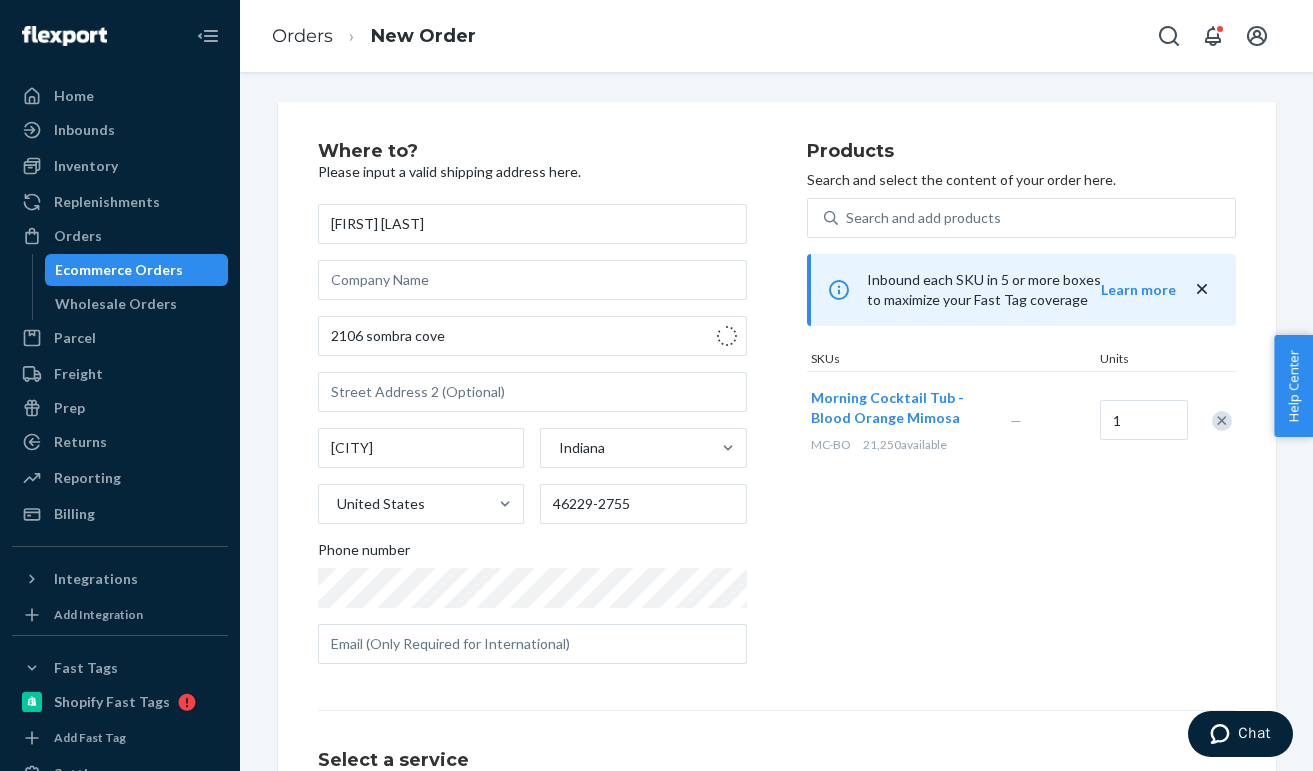 type on "Austin" 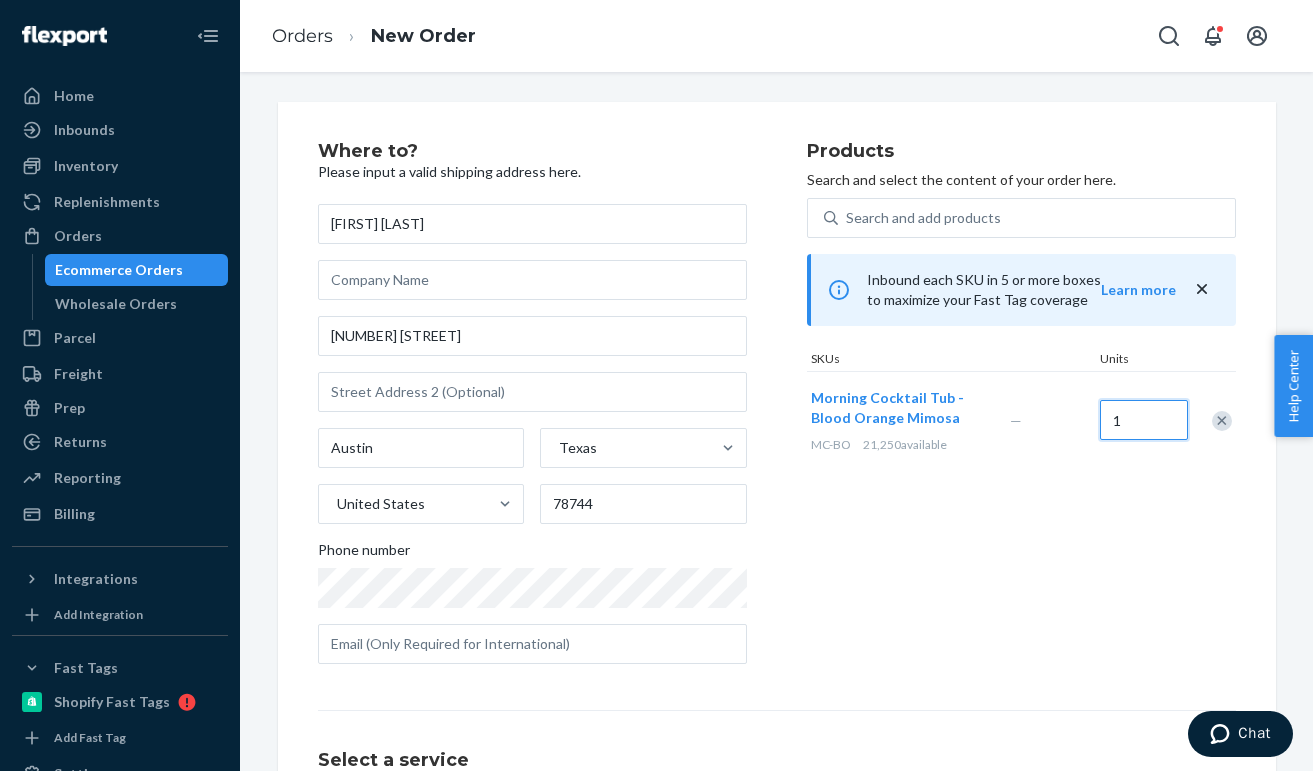 click on "1" at bounding box center (1144, 420) 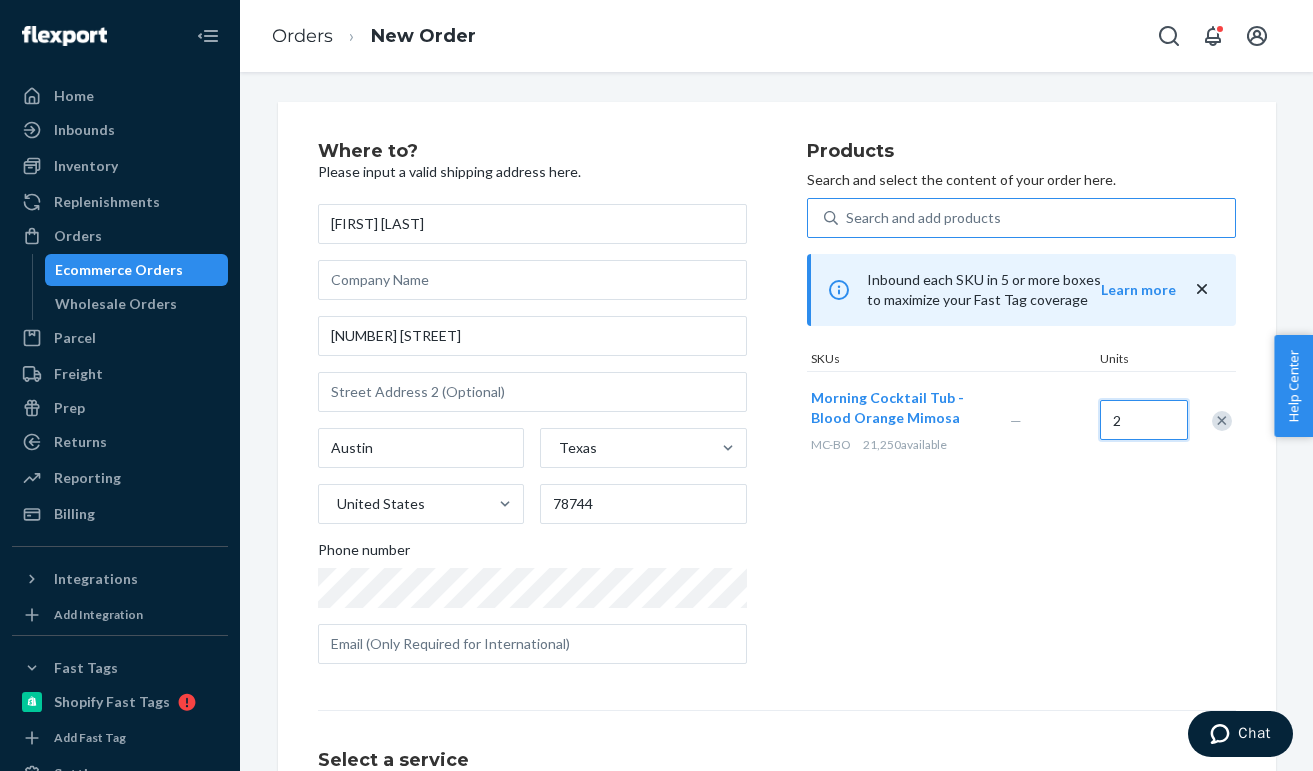 type on "2" 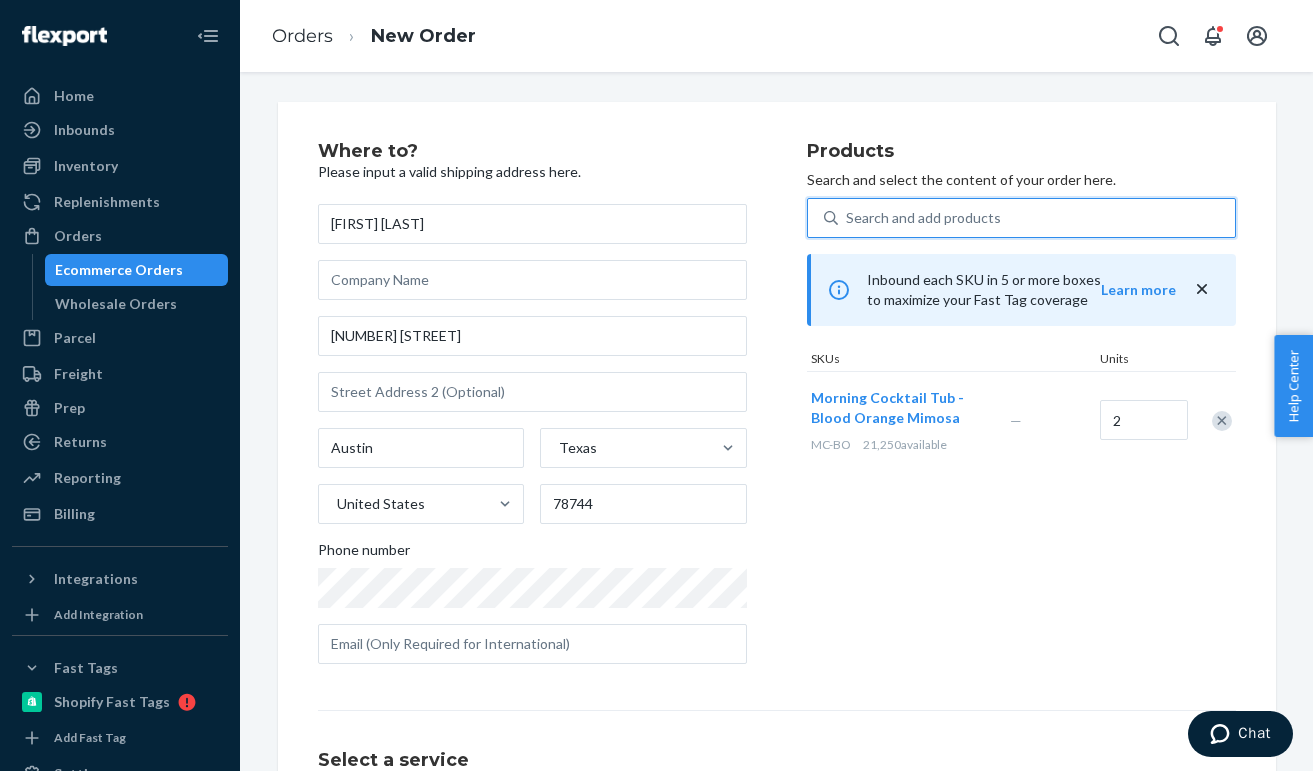 click on "Search and add products" at bounding box center [923, 218] 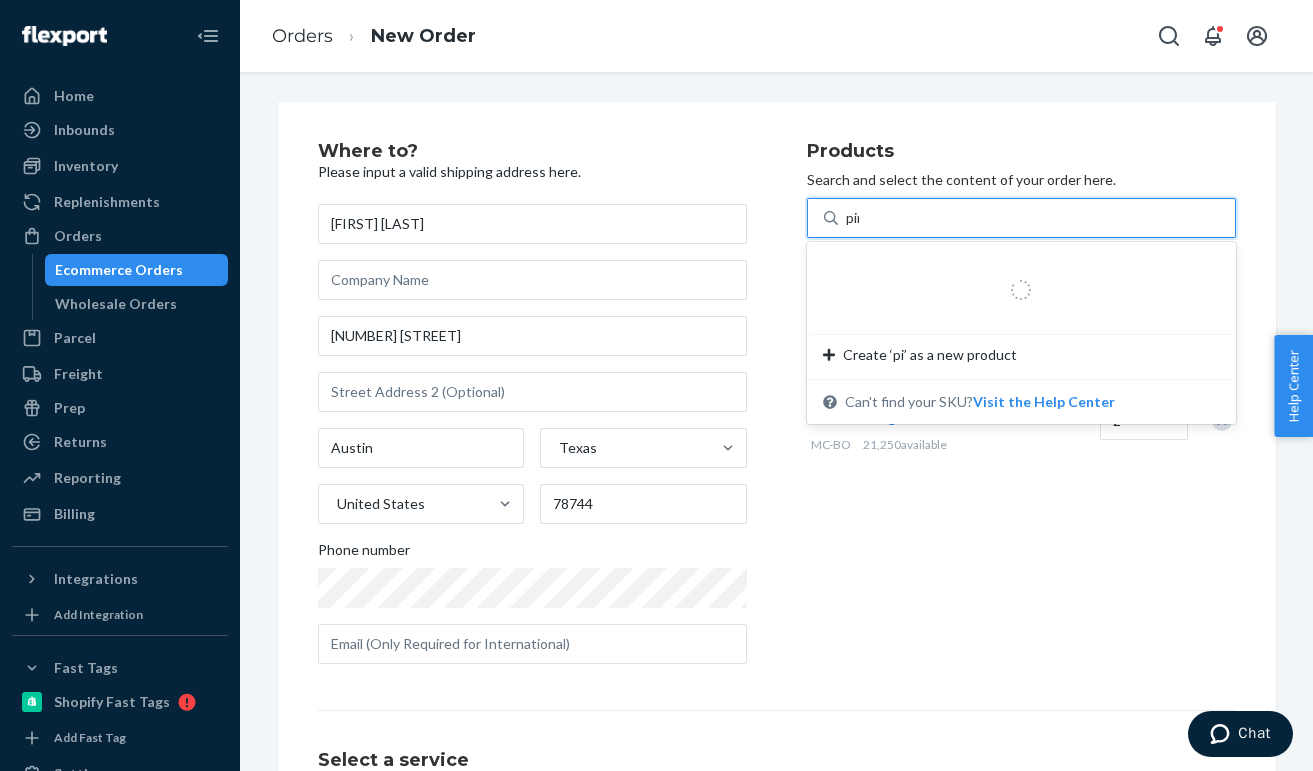 type on "pine" 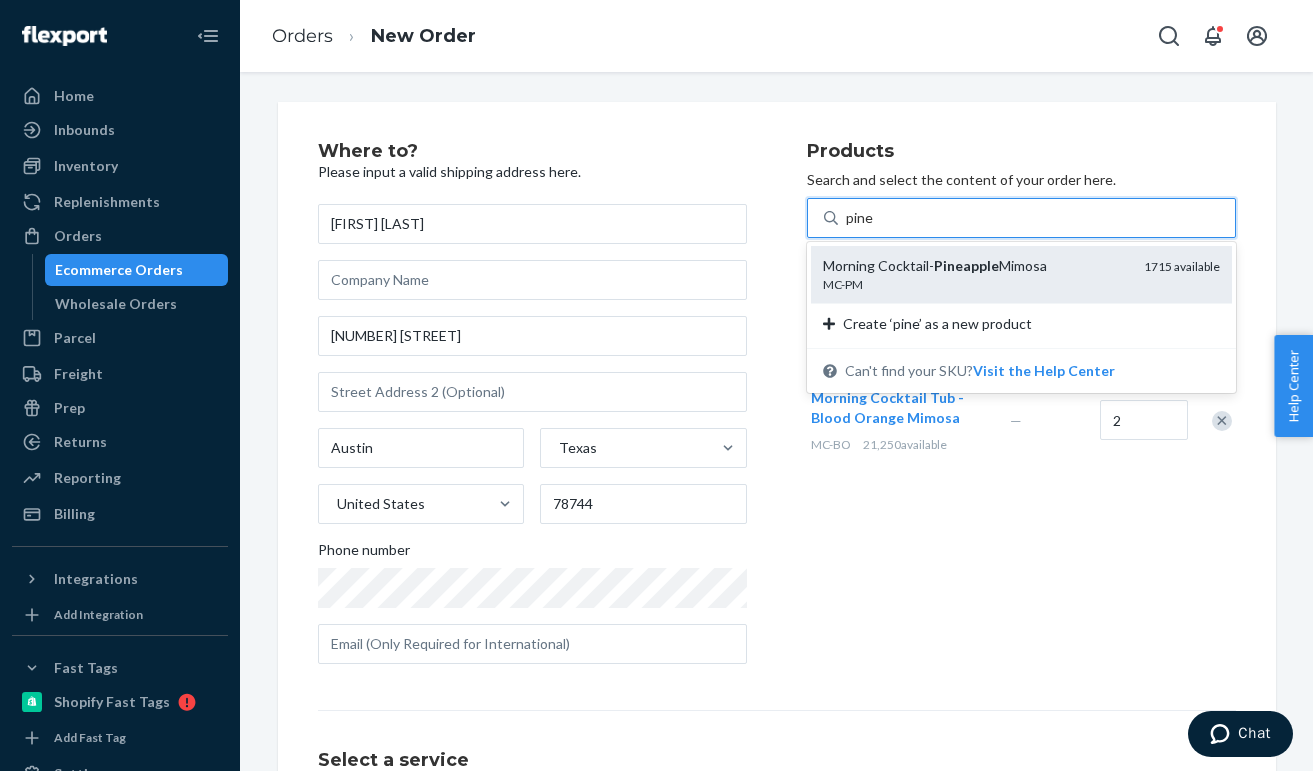 click on "Morning Cocktail-  Pineapple  Mimosa MC-PM 1715 available" at bounding box center (1021, 274) 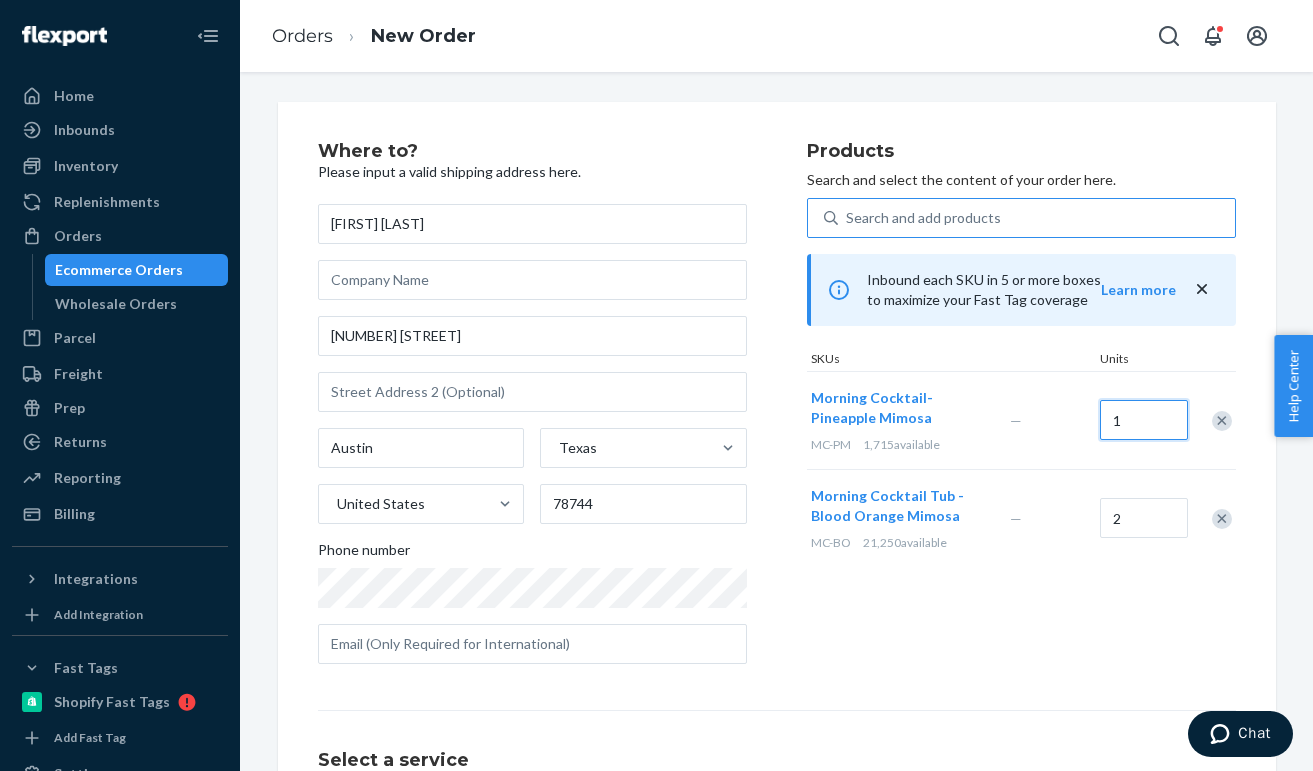 click on "1" at bounding box center [1144, 420] 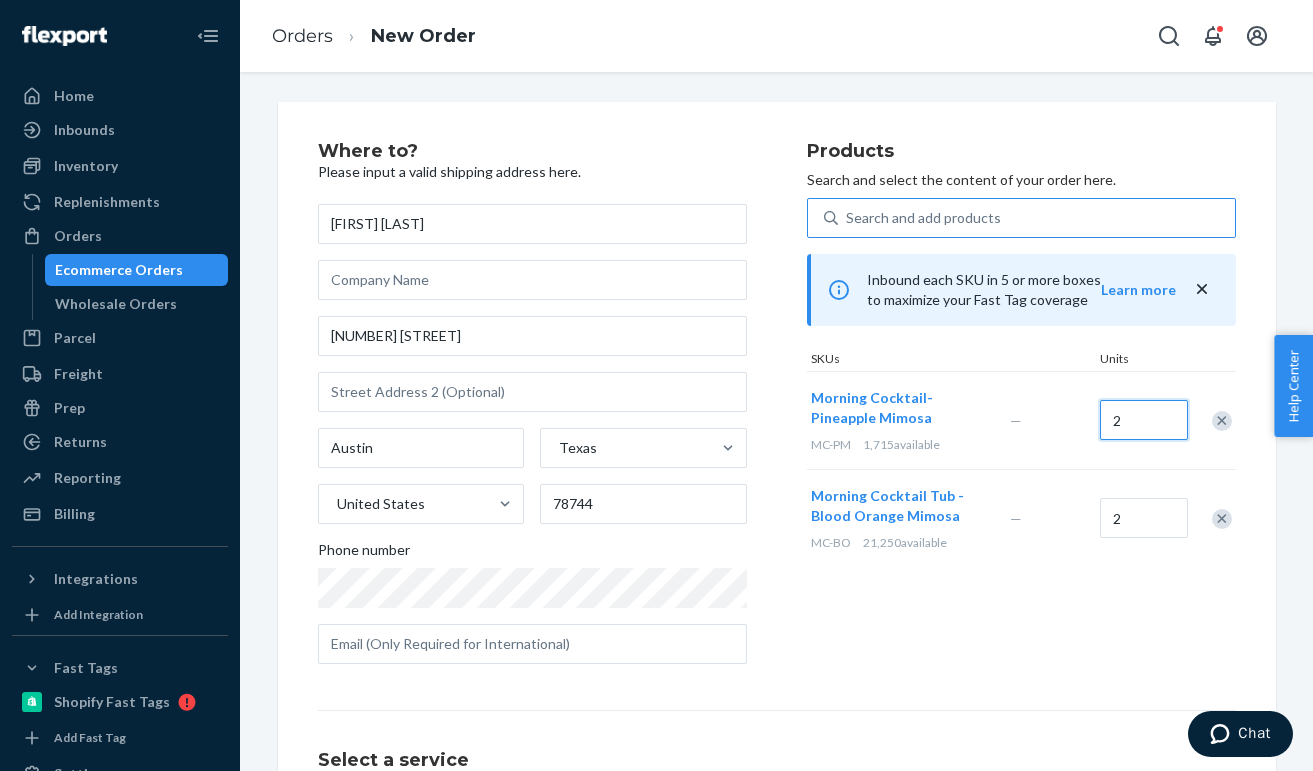 type on "2" 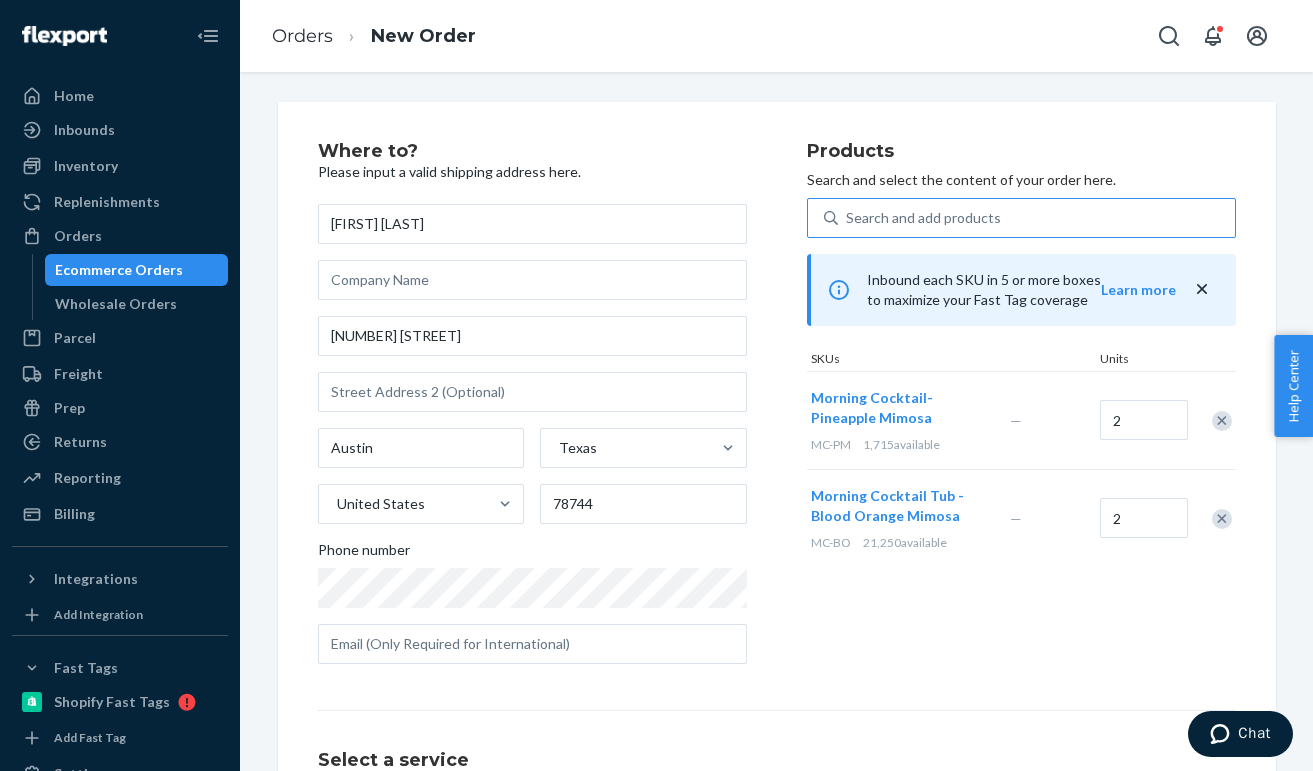 click on "Products Search and select the content of your order here. Search and add products Inbound each SKU in 5 or more boxes to maximize your Fast Tag coverage Learn more SKUs Units Morning Cocktail- Pineapple Mimosa MC-PM 1,715  available — 2 Morning Cocktail Tub - Blood Orange Mimosa MC-BO 21,250  available — 2" at bounding box center (1021, 411) 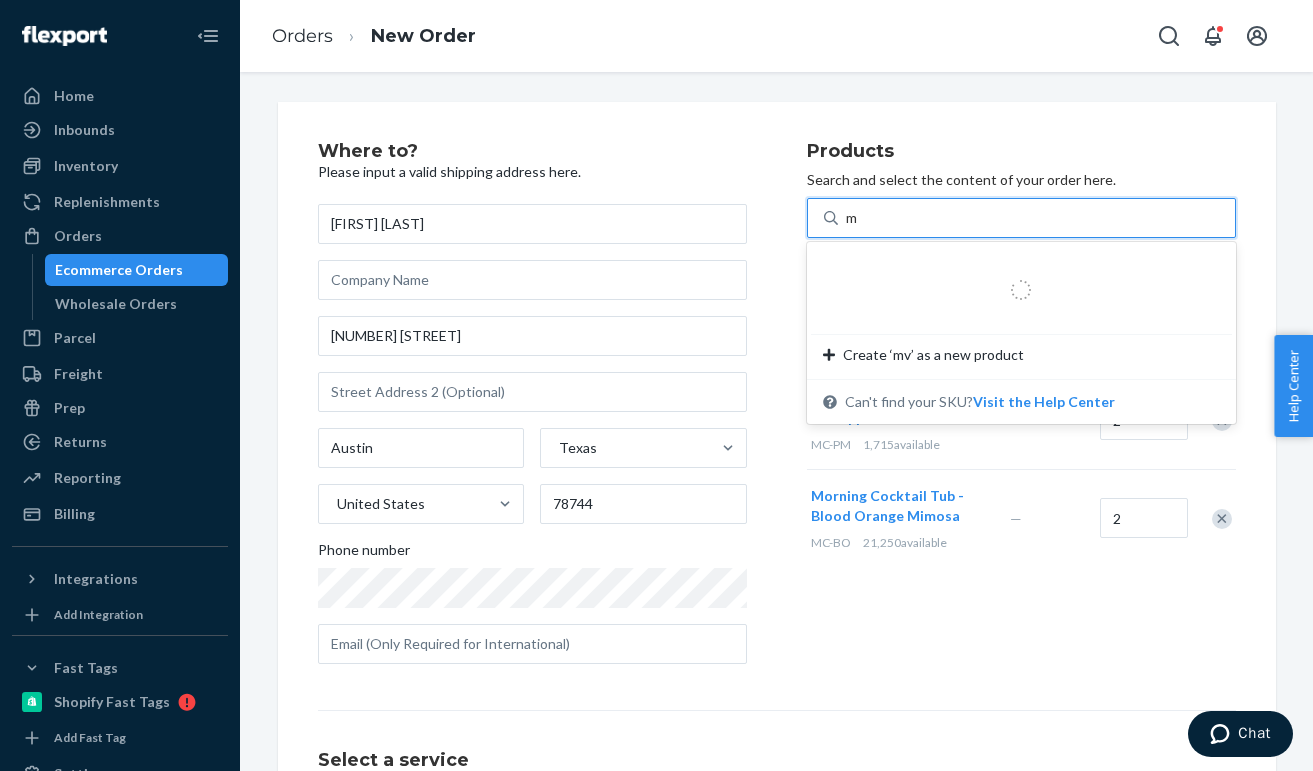 type on "mc" 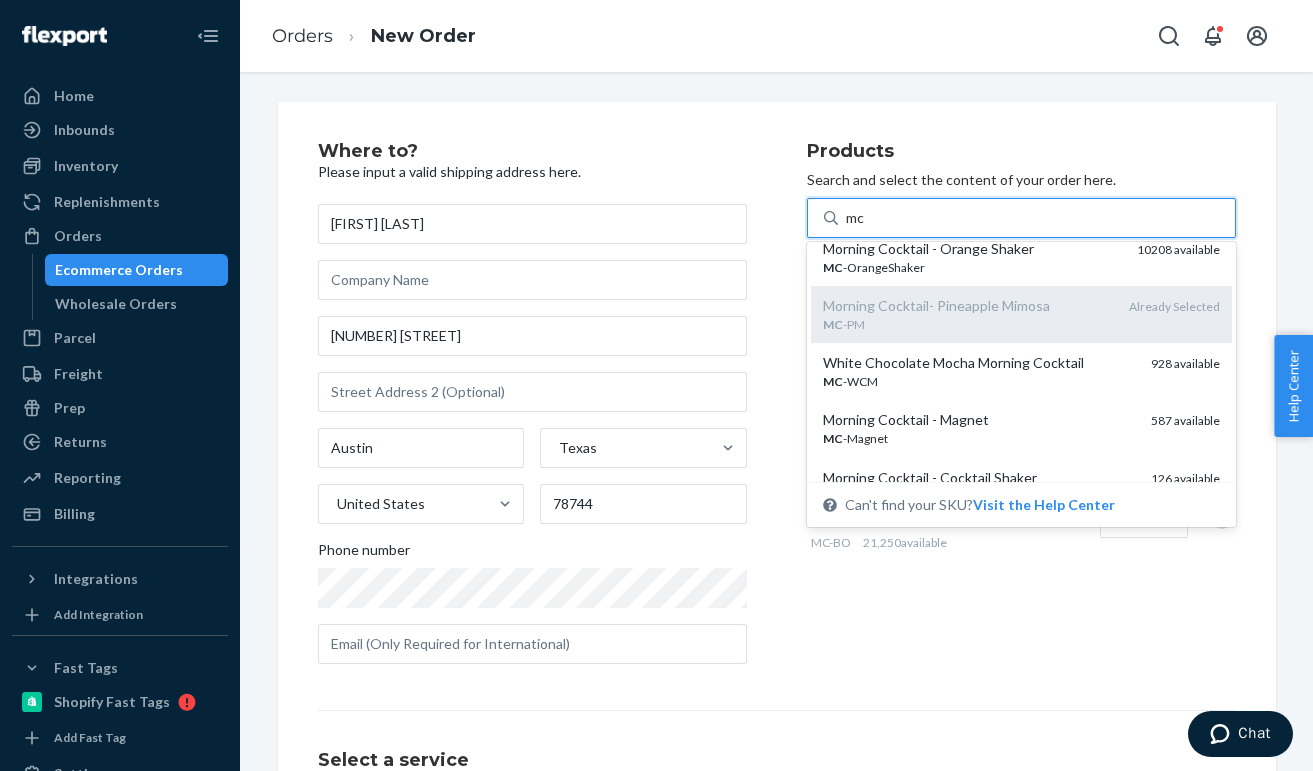 scroll, scrollTop: 83, scrollLeft: 0, axis: vertical 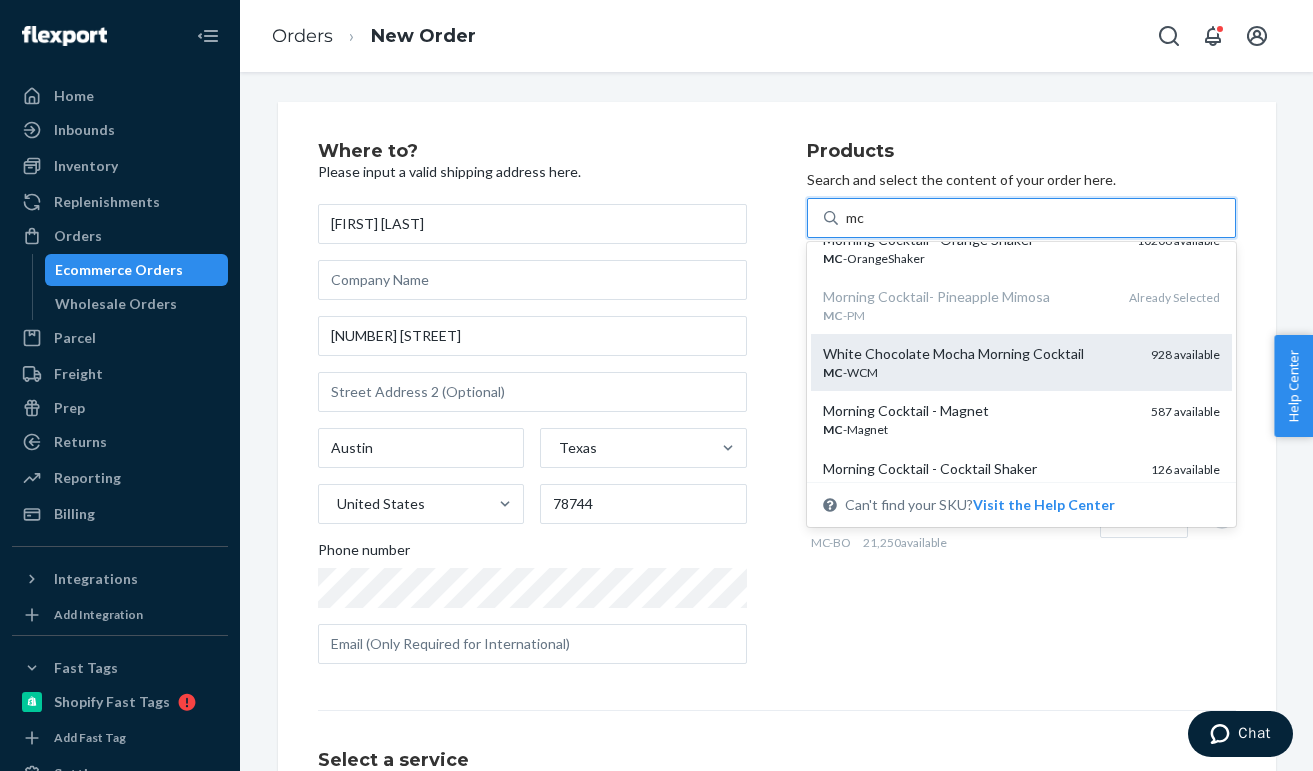 click on "MC -WCM" at bounding box center [979, 372] 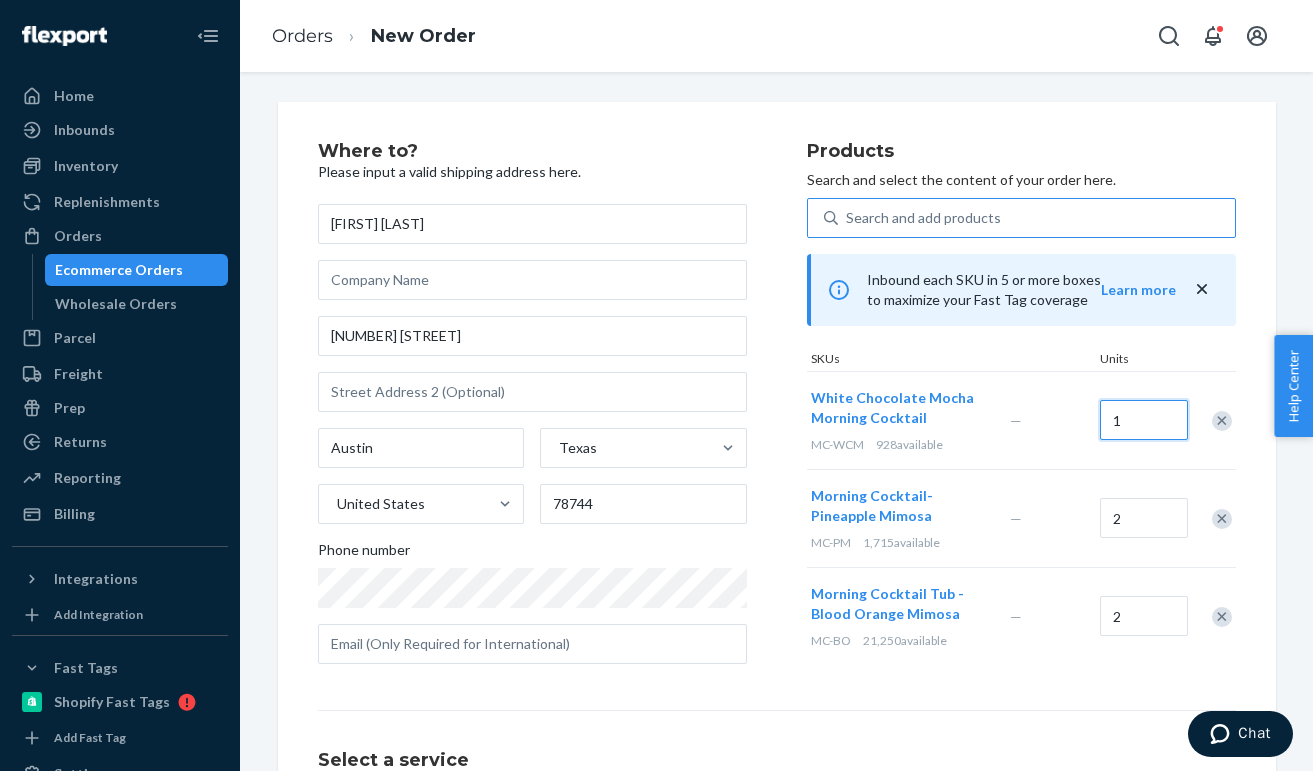 click on "1" at bounding box center [1144, 420] 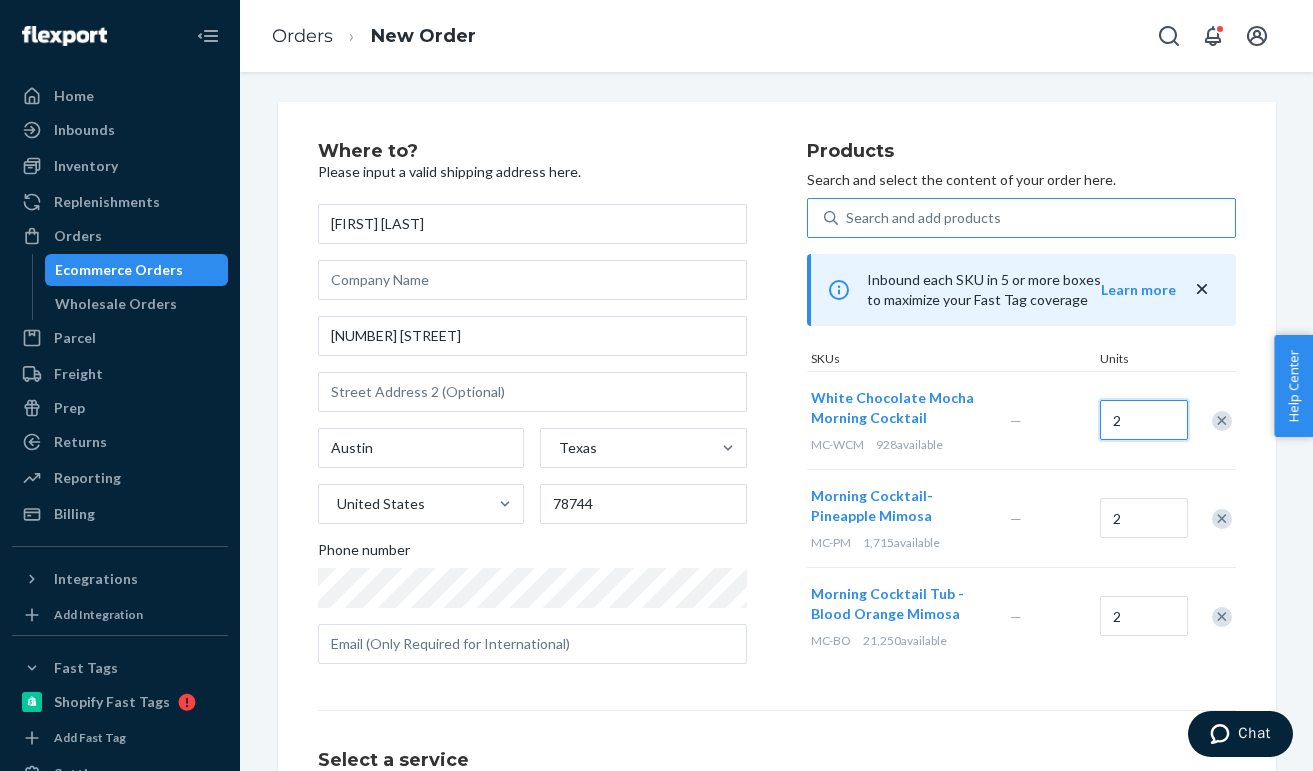 type on "2" 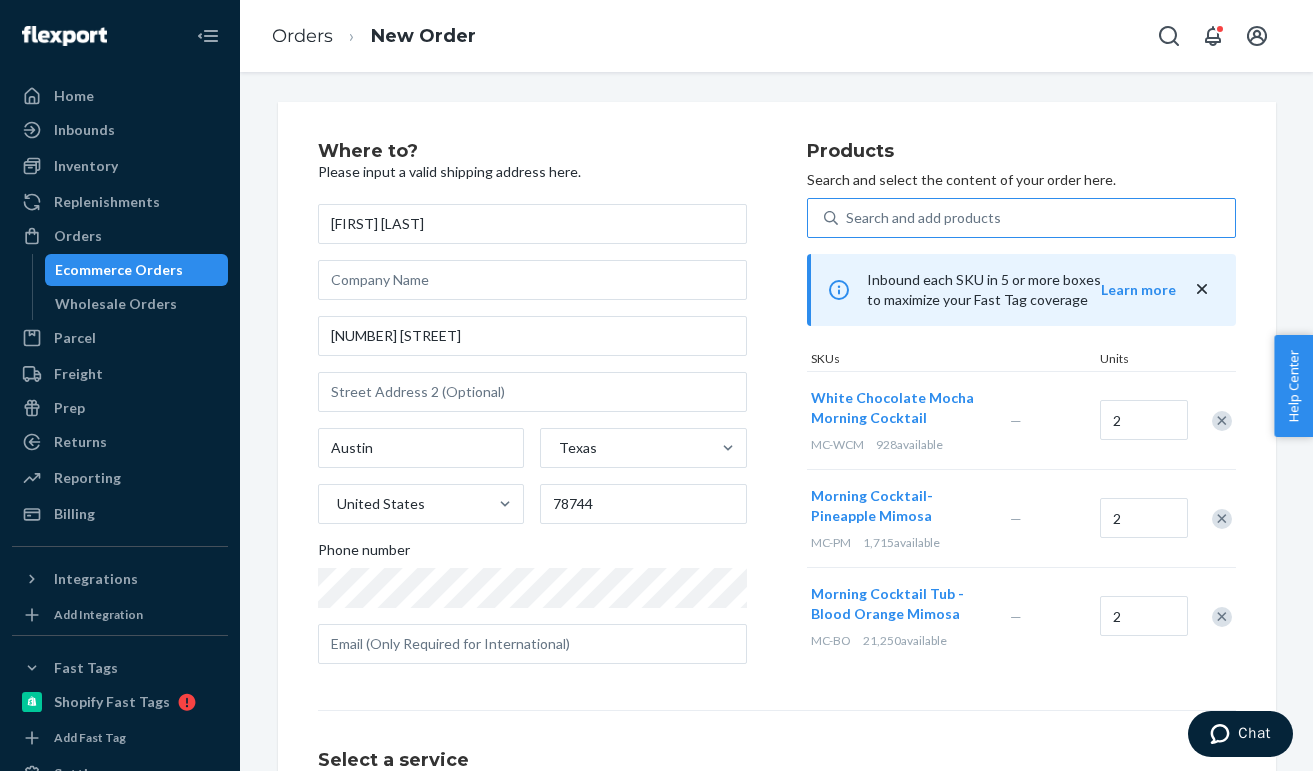 click on "Search and add products" at bounding box center (923, 218) 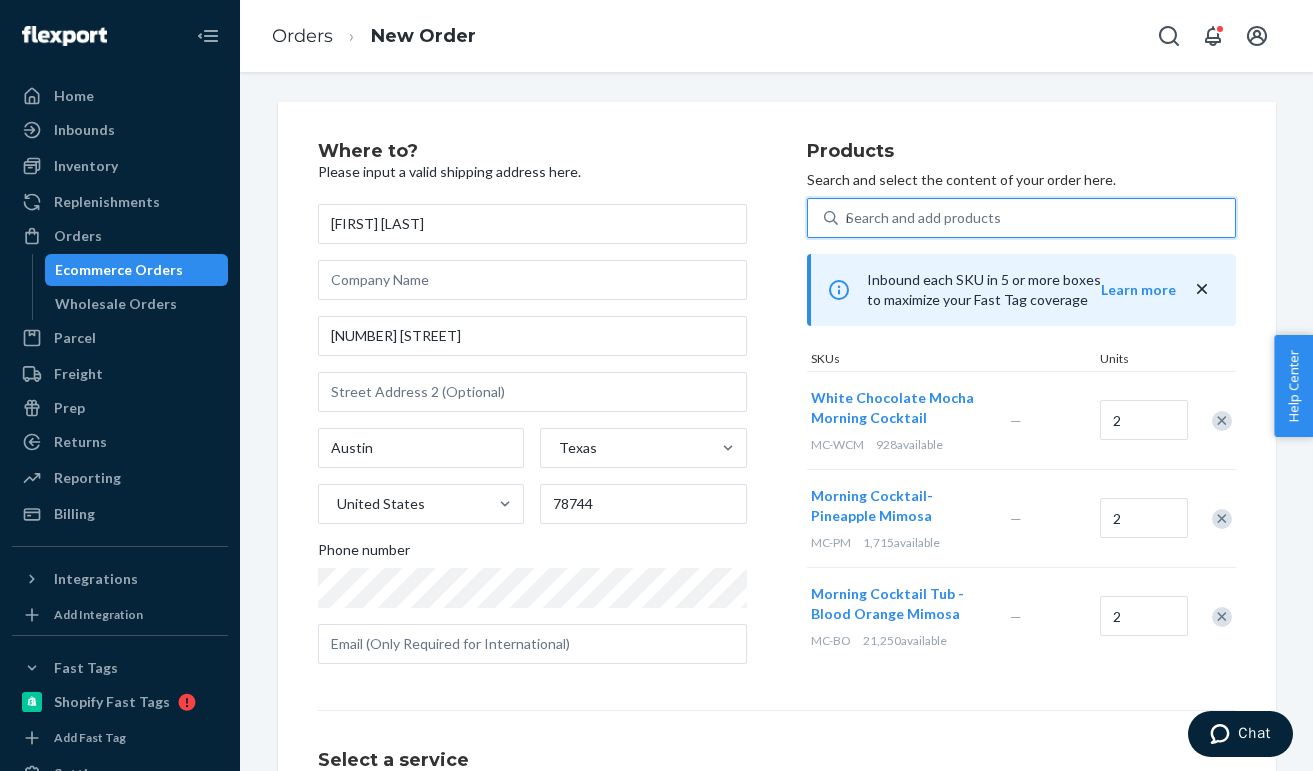 type on "mc" 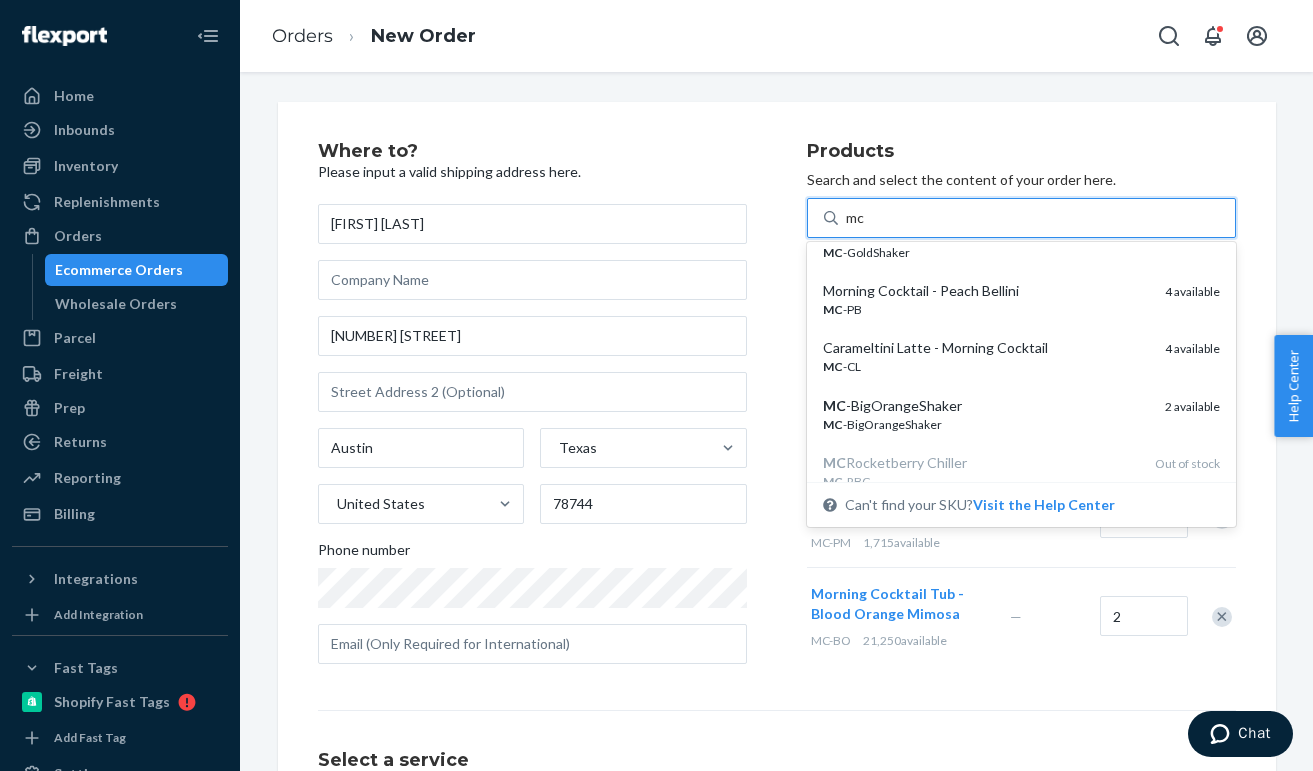 scroll, scrollTop: 613, scrollLeft: 0, axis: vertical 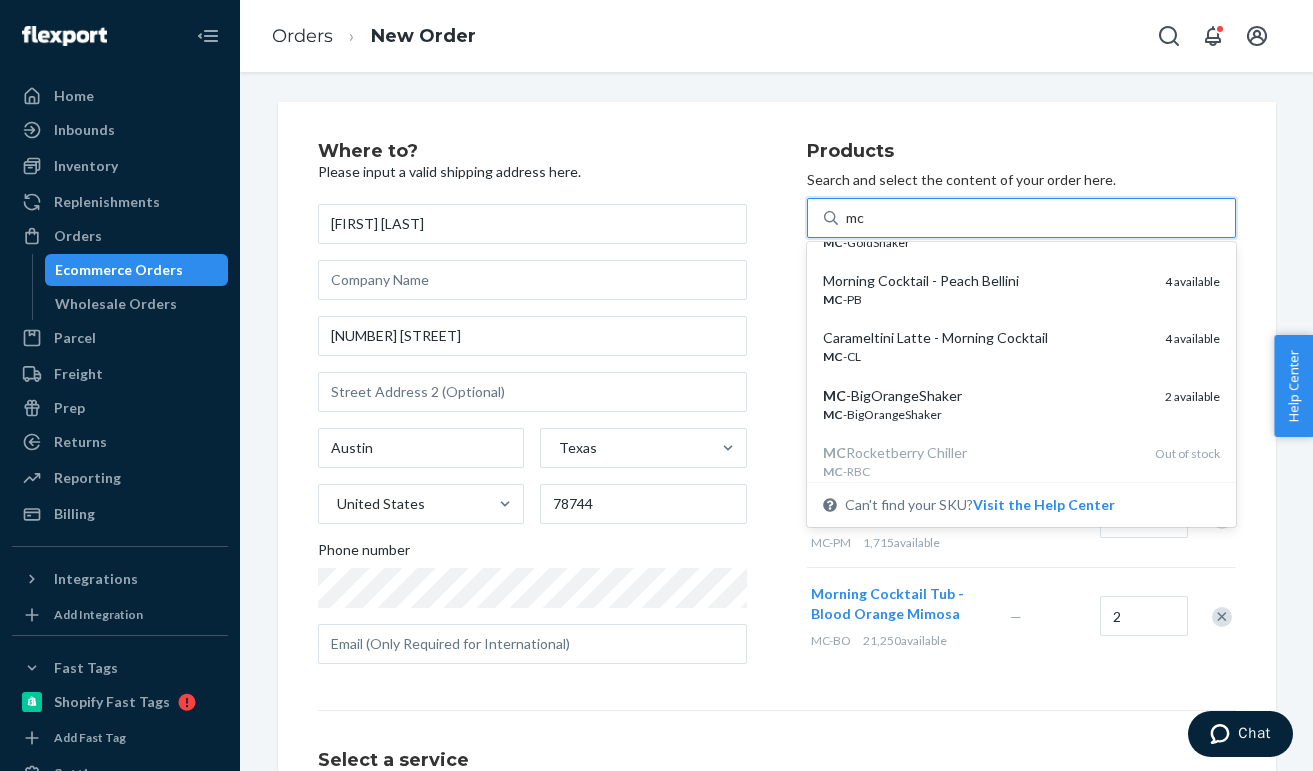 click on "Carameltini Latte - Morning Cocktail" at bounding box center (986, 338) 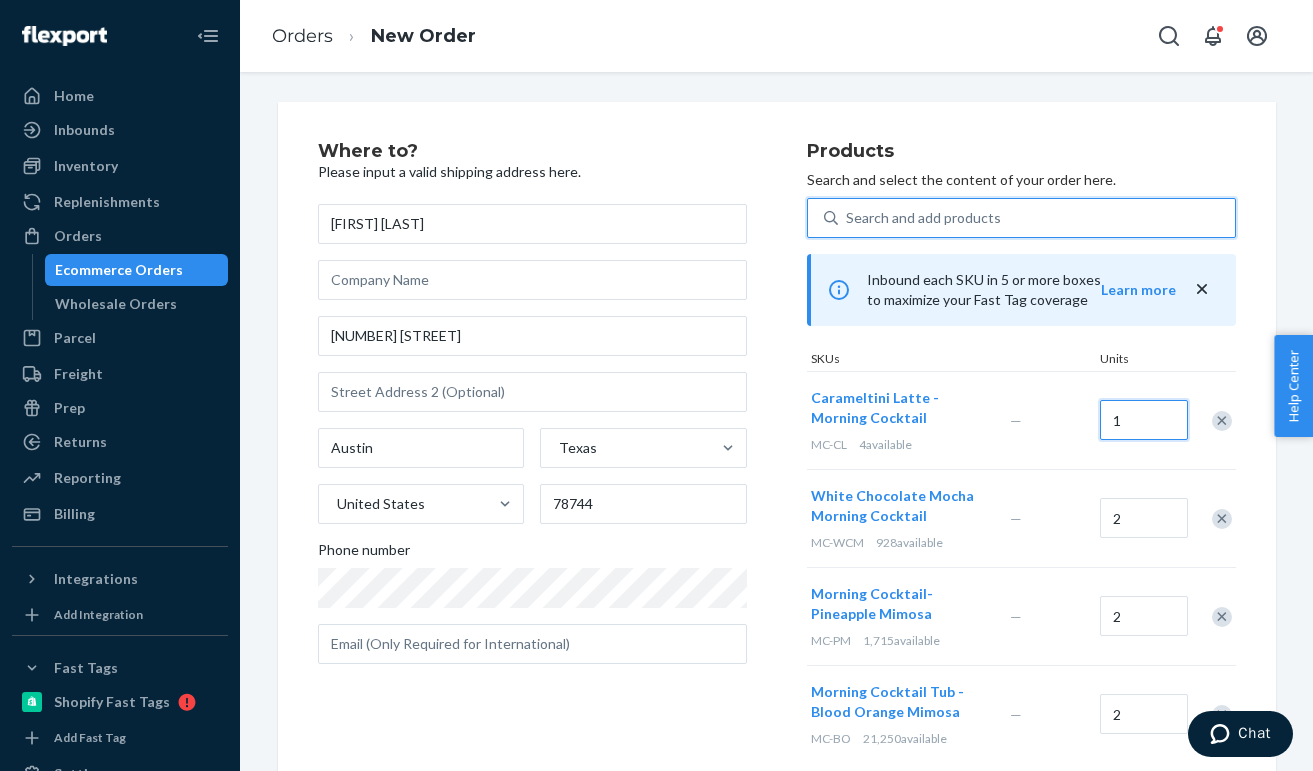 click on "1" at bounding box center [1144, 420] 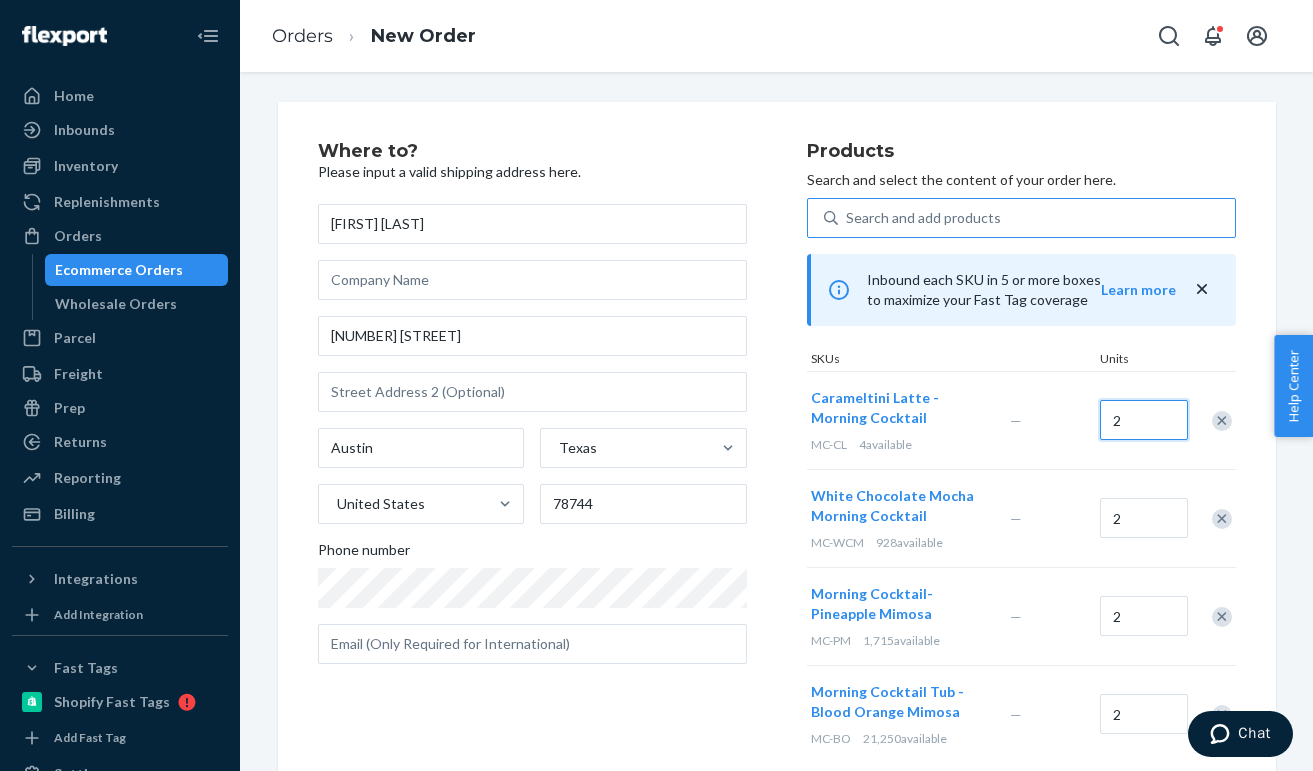 type on "2" 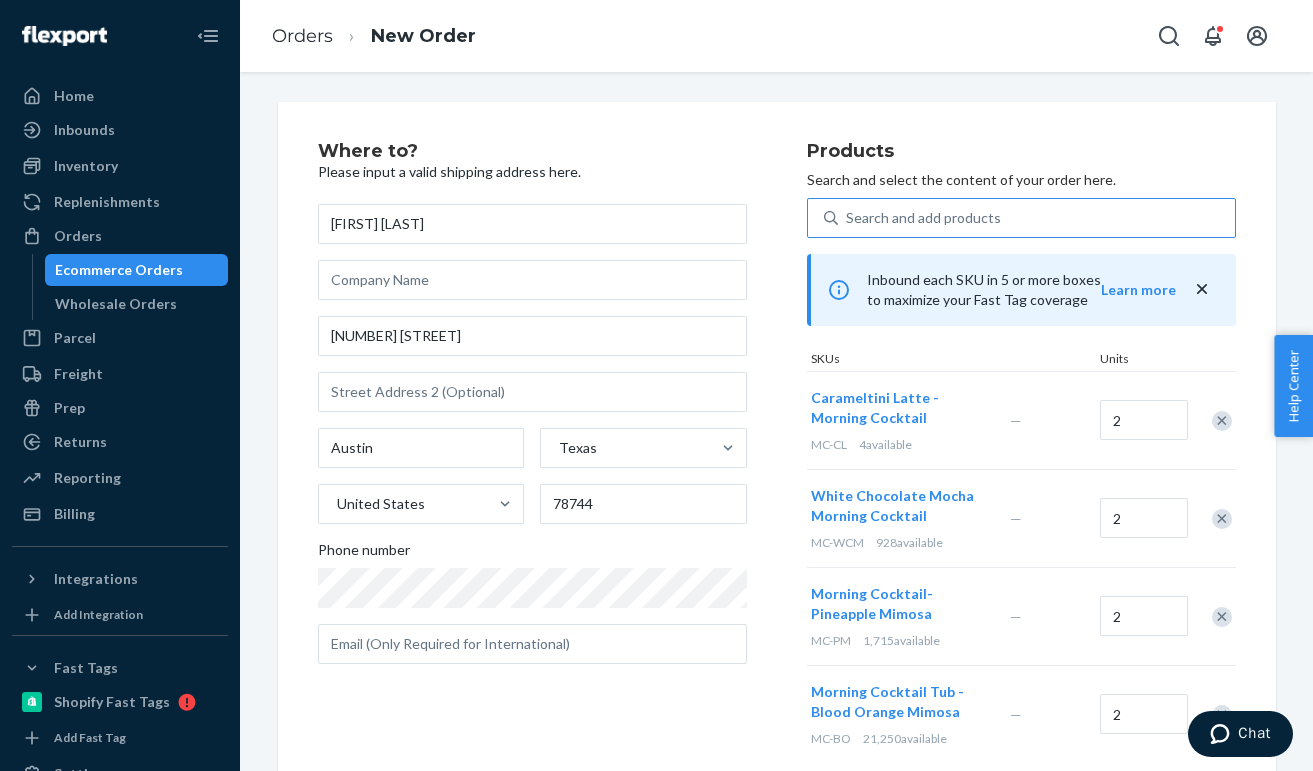 click on "Units" at bounding box center (1141, 360) 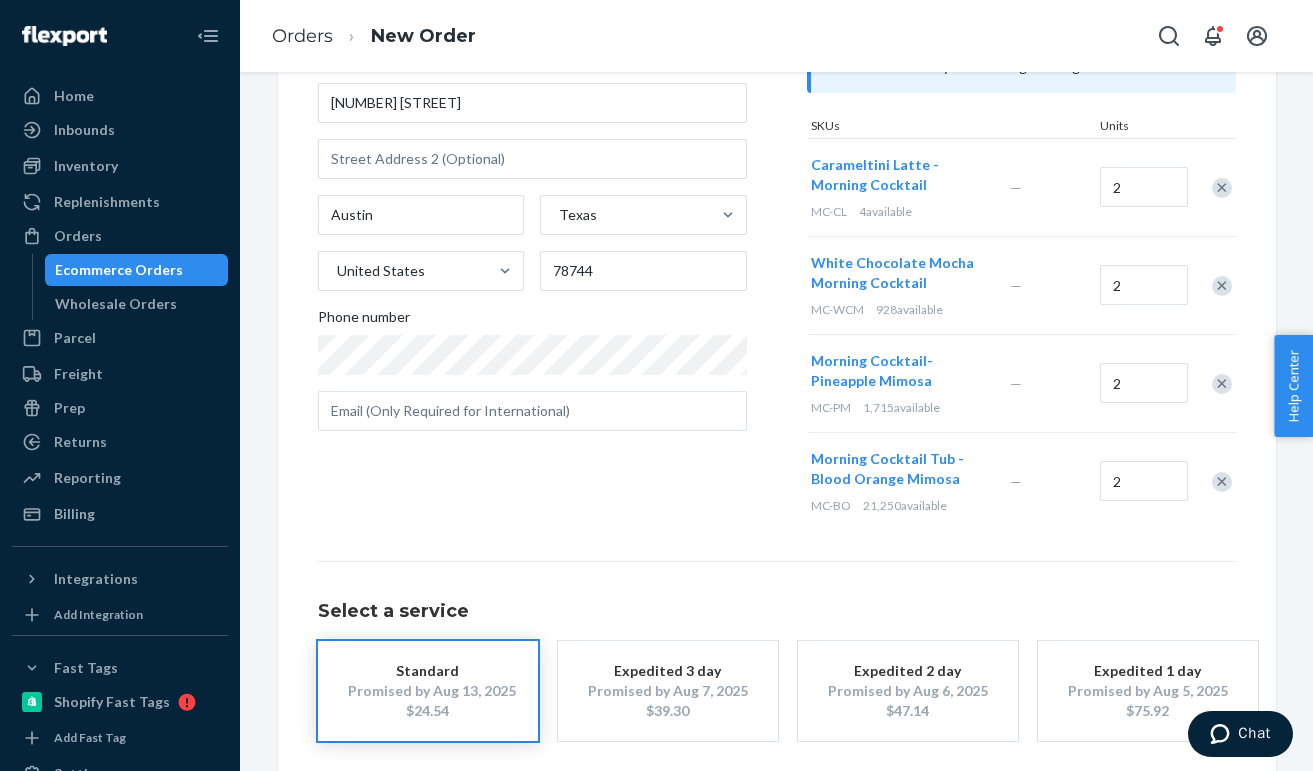 scroll, scrollTop: 237, scrollLeft: 0, axis: vertical 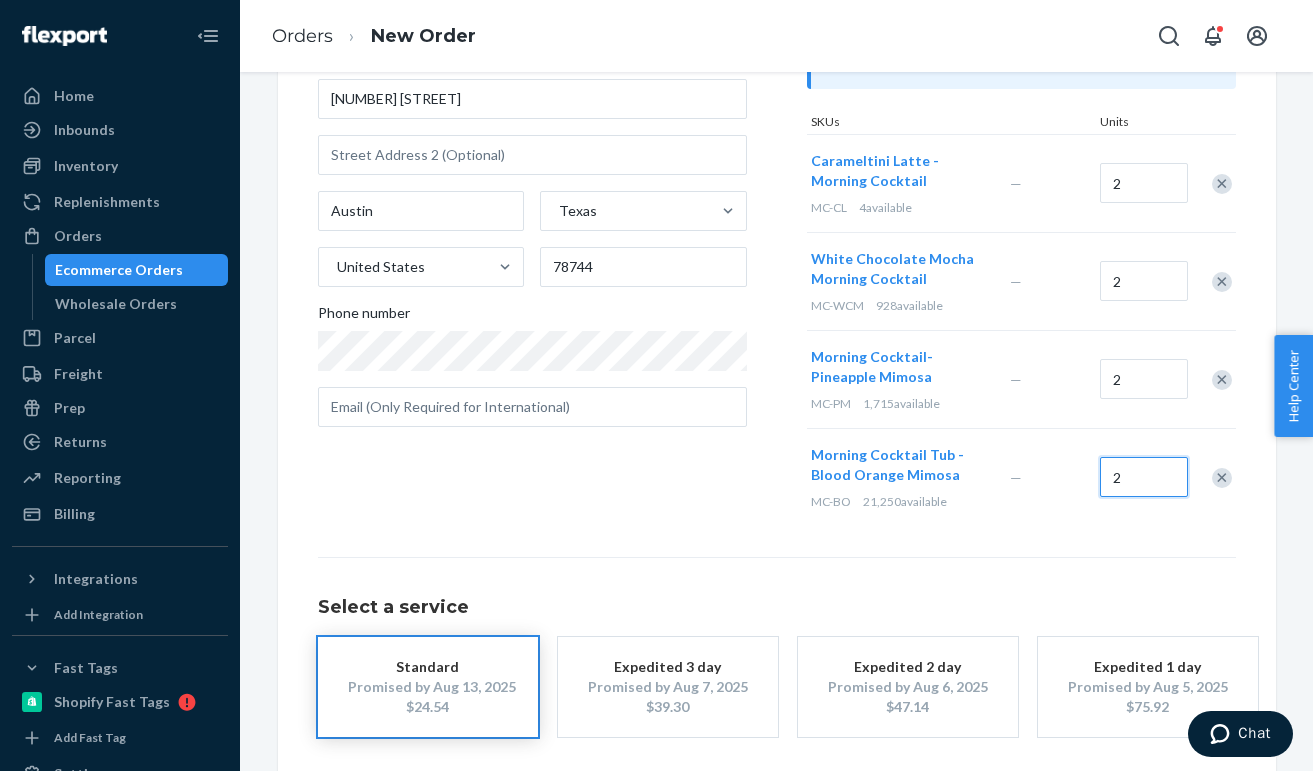 click on "2" at bounding box center (1144, 477) 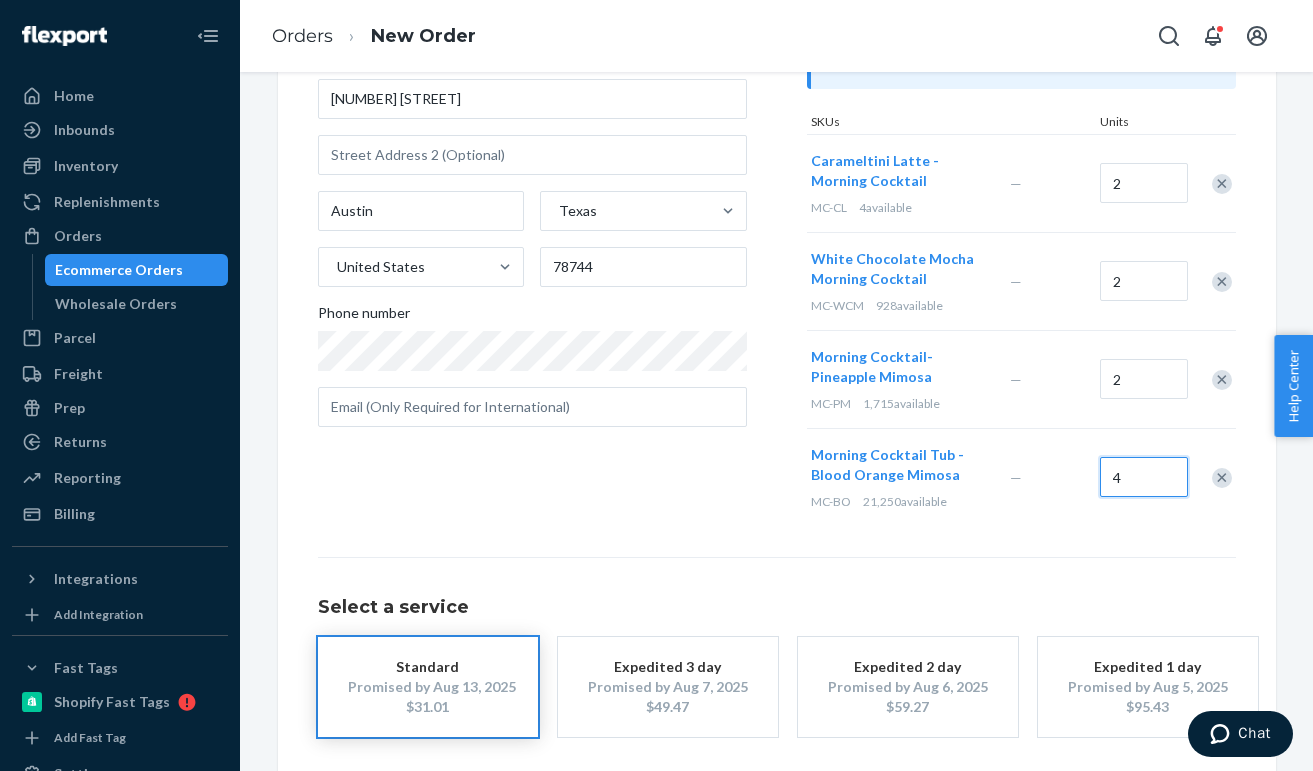 type on "4" 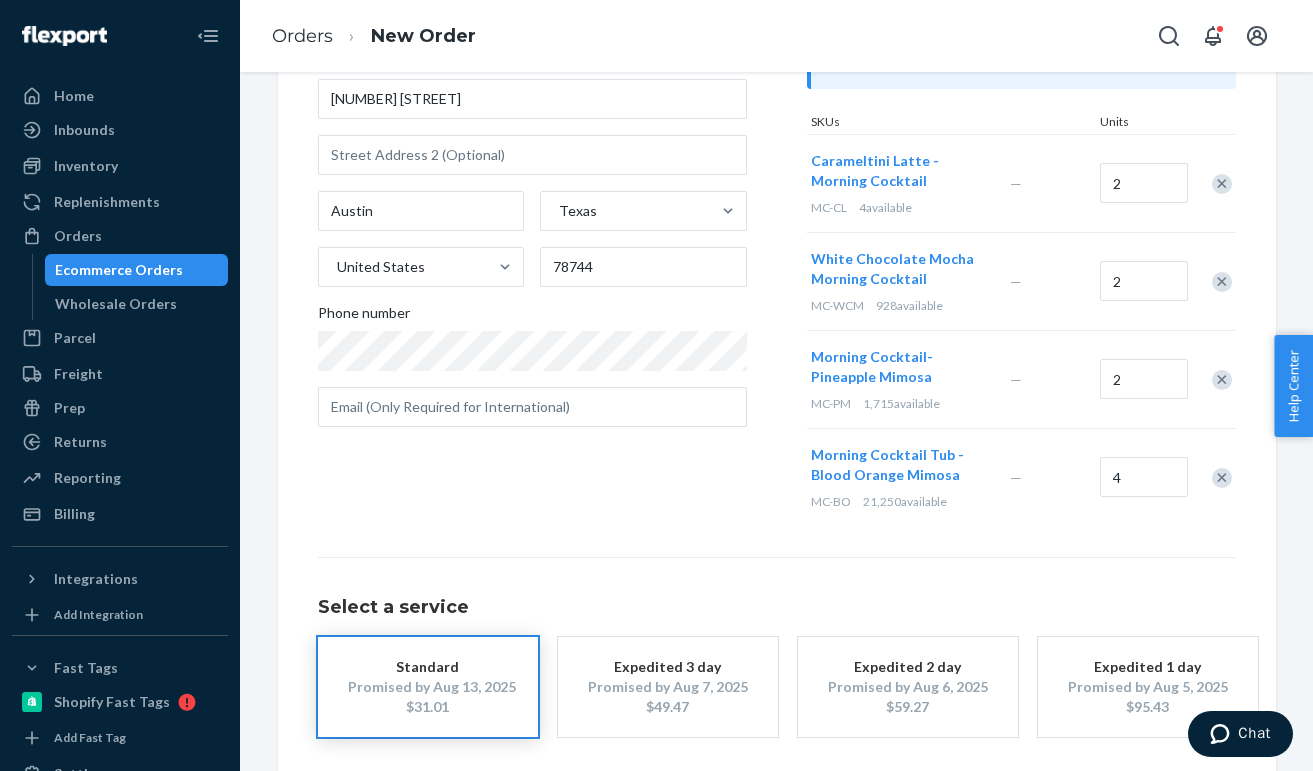 click on "Where to? Please input a valid shipping address here. [FIRST] [LAST] [NUMBER] [STREET], [CITY] [STATE] [COUNTRY] [POSTAL_CODE] Phone number Products Search and select the content of your order here. Search and add products Inbound each SKU in 5 or more boxes to maximize your Fast Tag coverage Learn more SKUs Units Carameltini Latte - Morning Cocktail MC-CL 4  available — 2 White Chocolate Mocha Morning Cocktail MC-WCM 928  available — 2 Morning Cocktail- Pineapple Mimosa MC-PM 1,715  available — 2 Morning Cocktail Tub - Blood Orange Mimosa MC-BO 21,250  available — 4 Select a service Standard Promised by [DATE] [PRICE] Expedited 3 day Promised by [DATE] [PRICE] Expedited 2 day Promised by [DATE] [PRICE] Expedited 1 day Promised by [DATE] [PRICE] Review Order" at bounding box center (777, 361) 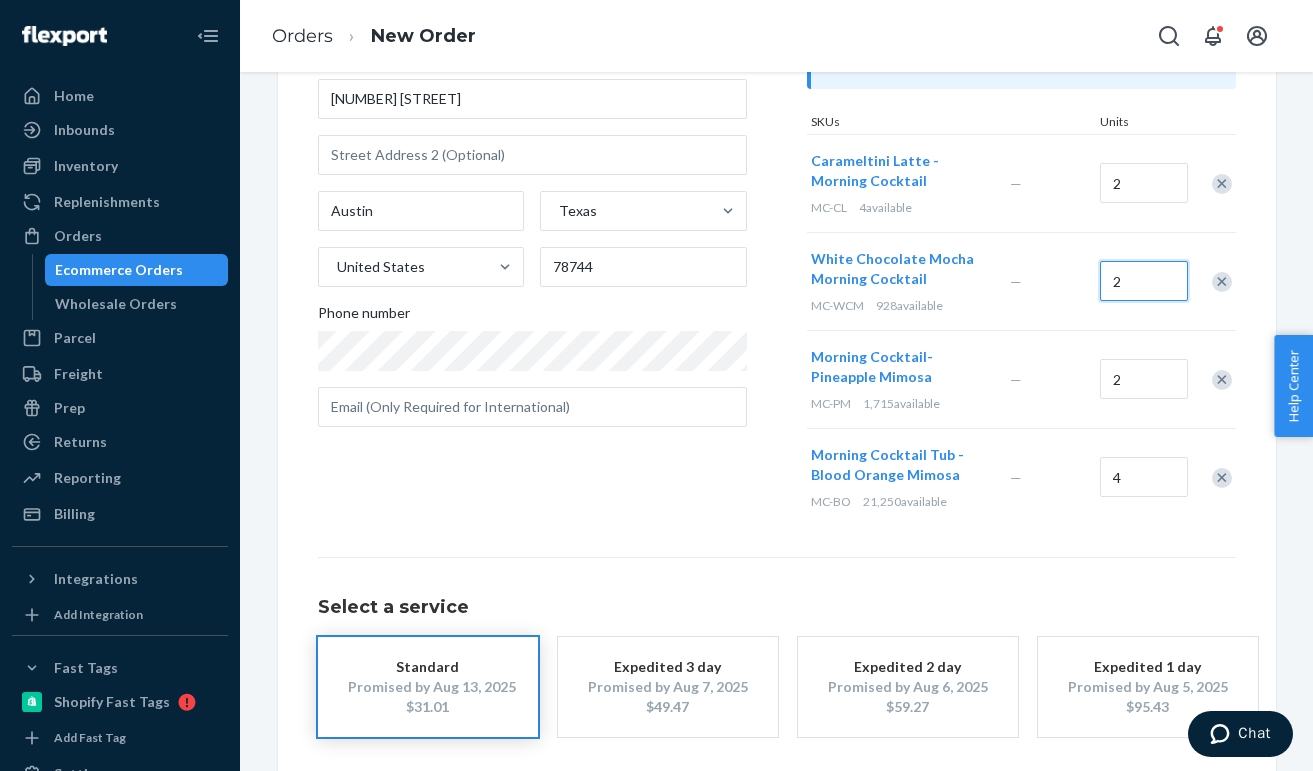 click on "2" at bounding box center [1144, 281] 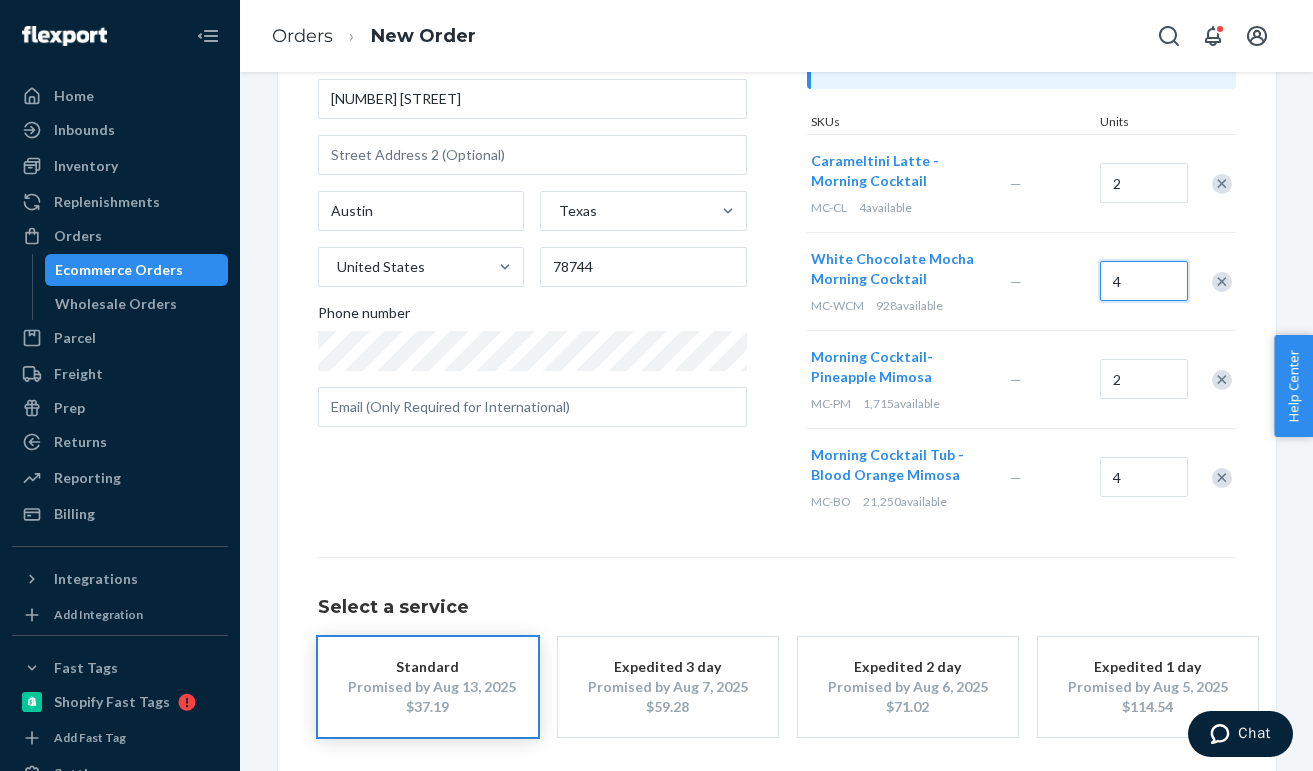 type on "4" 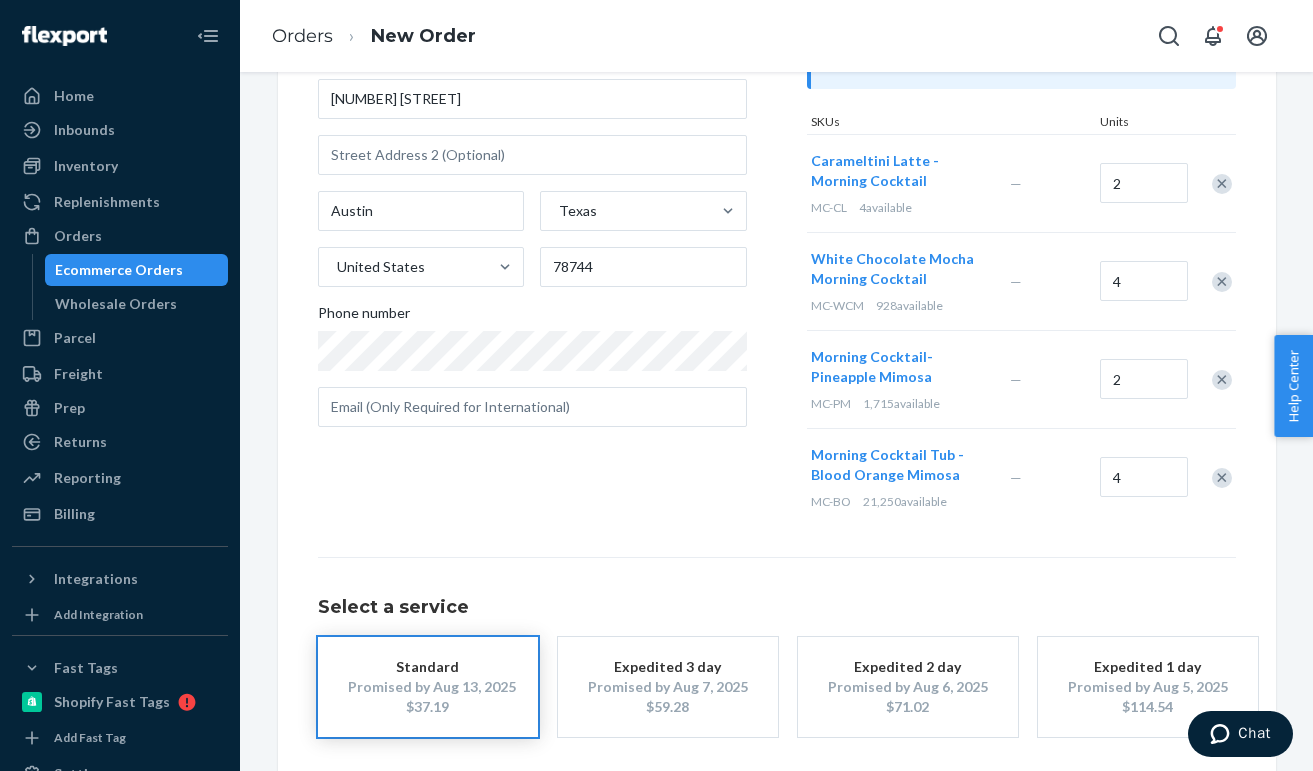 click on "Carameltini Latte - Morning Cocktail MC-CL 4  available — 2" at bounding box center (1021, 183) 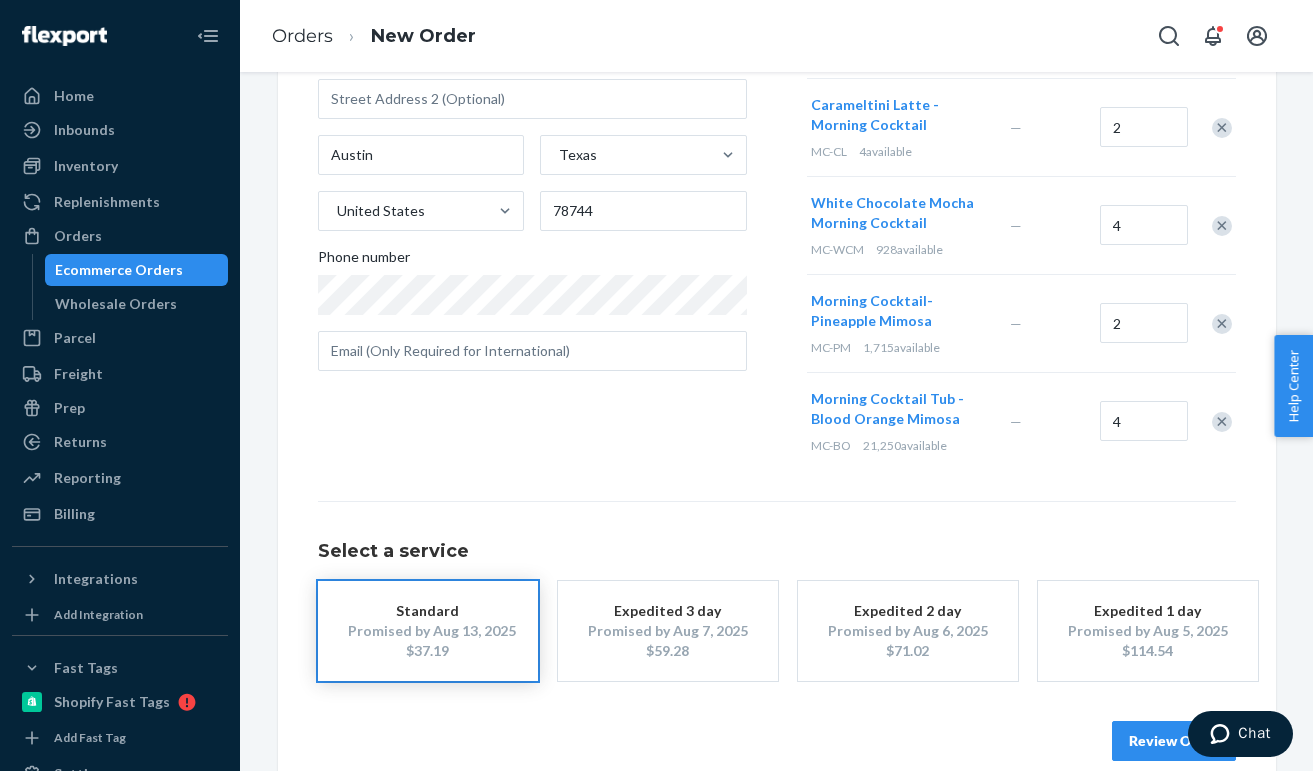 scroll, scrollTop: 323, scrollLeft: 0, axis: vertical 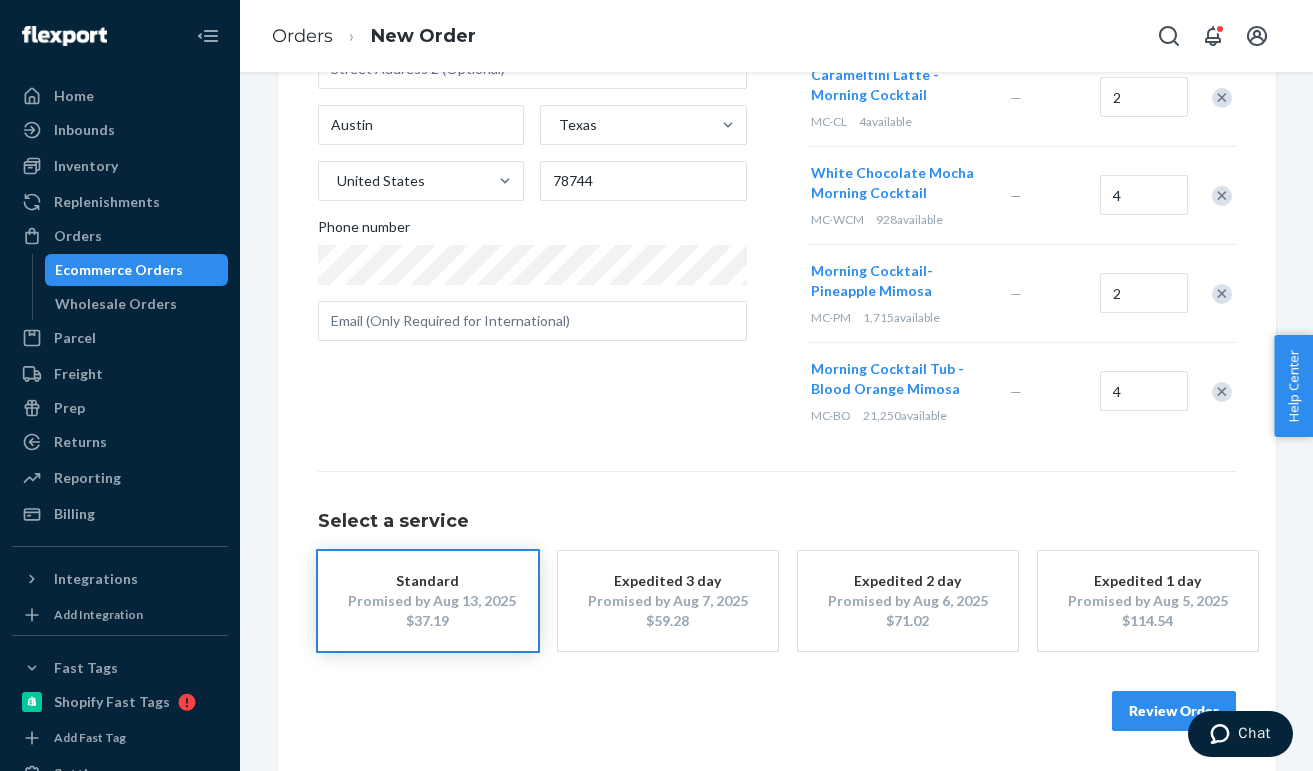 click on "Review Order" at bounding box center [1174, 711] 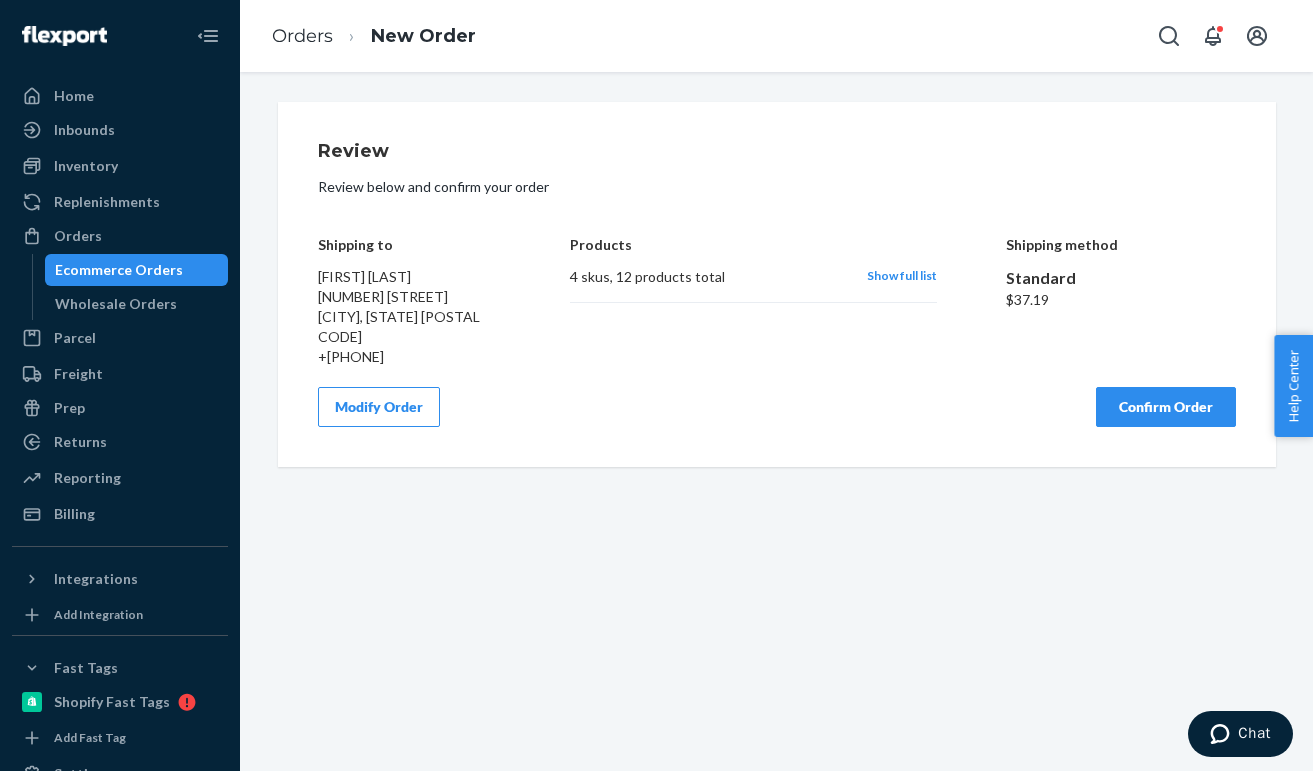 click on "Confirm Order" at bounding box center [1166, 407] 